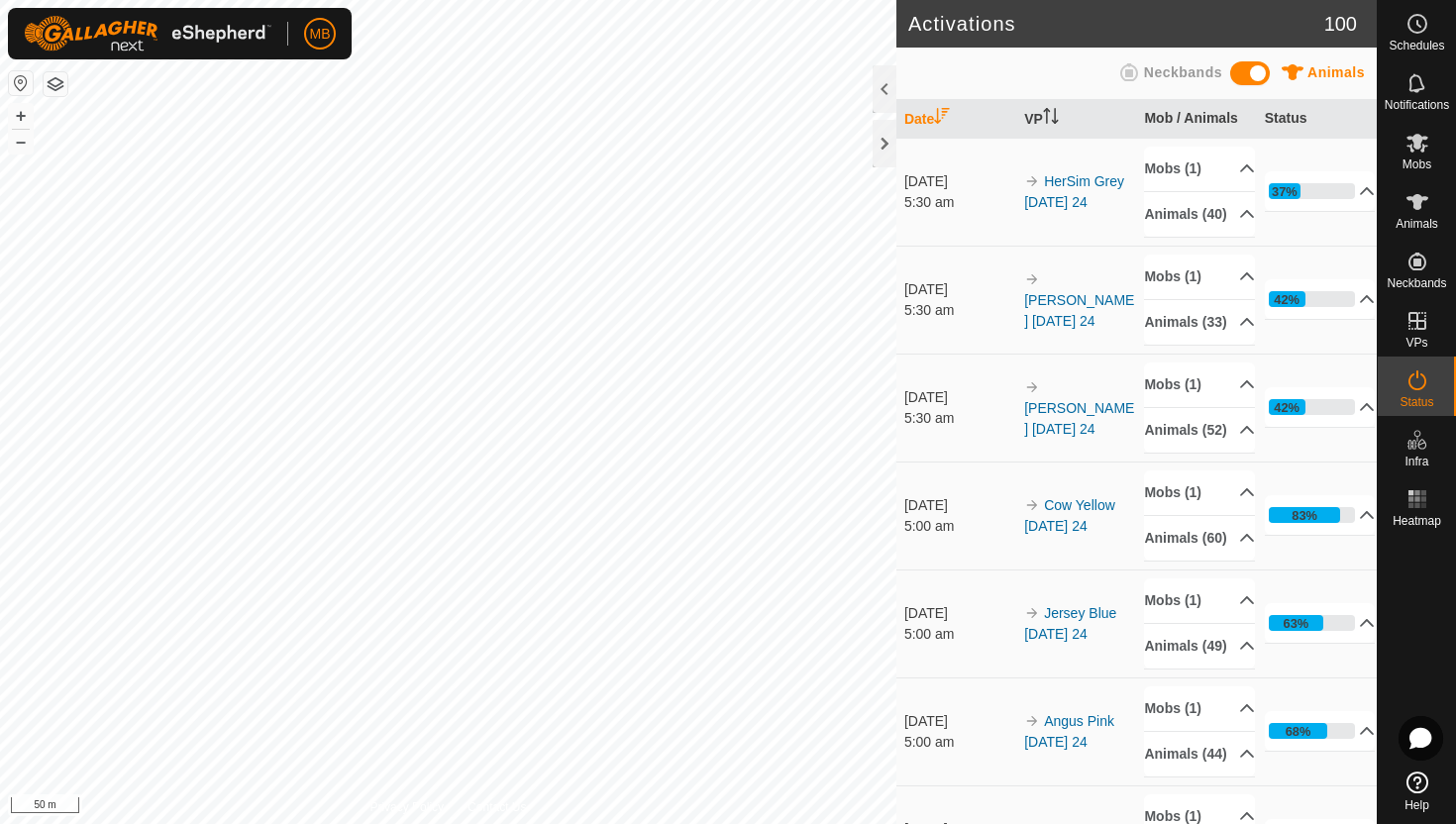 scroll, scrollTop: 0, scrollLeft: 0, axis: both 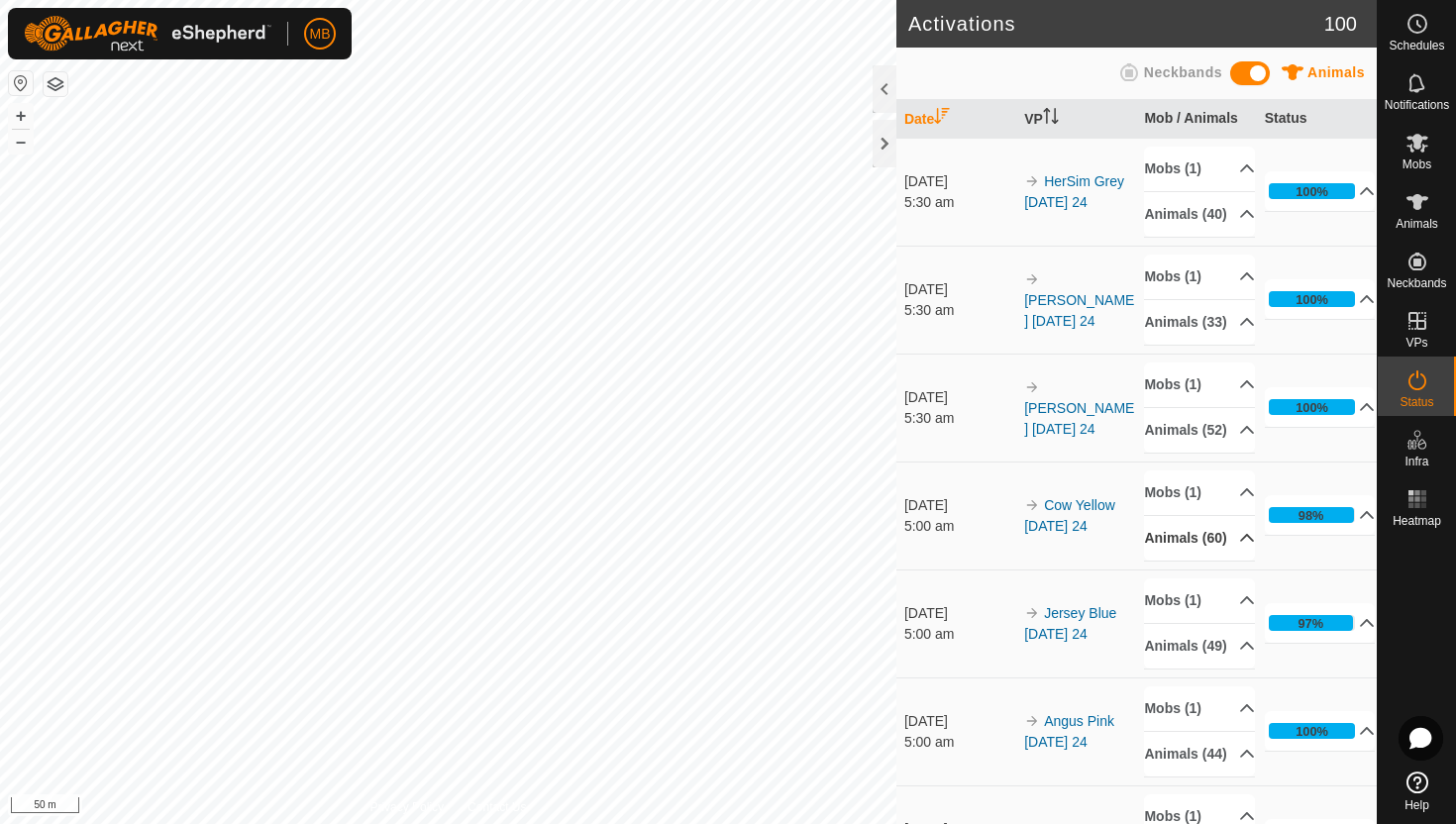 click on "Animals (60)" at bounding box center [1199, 538] 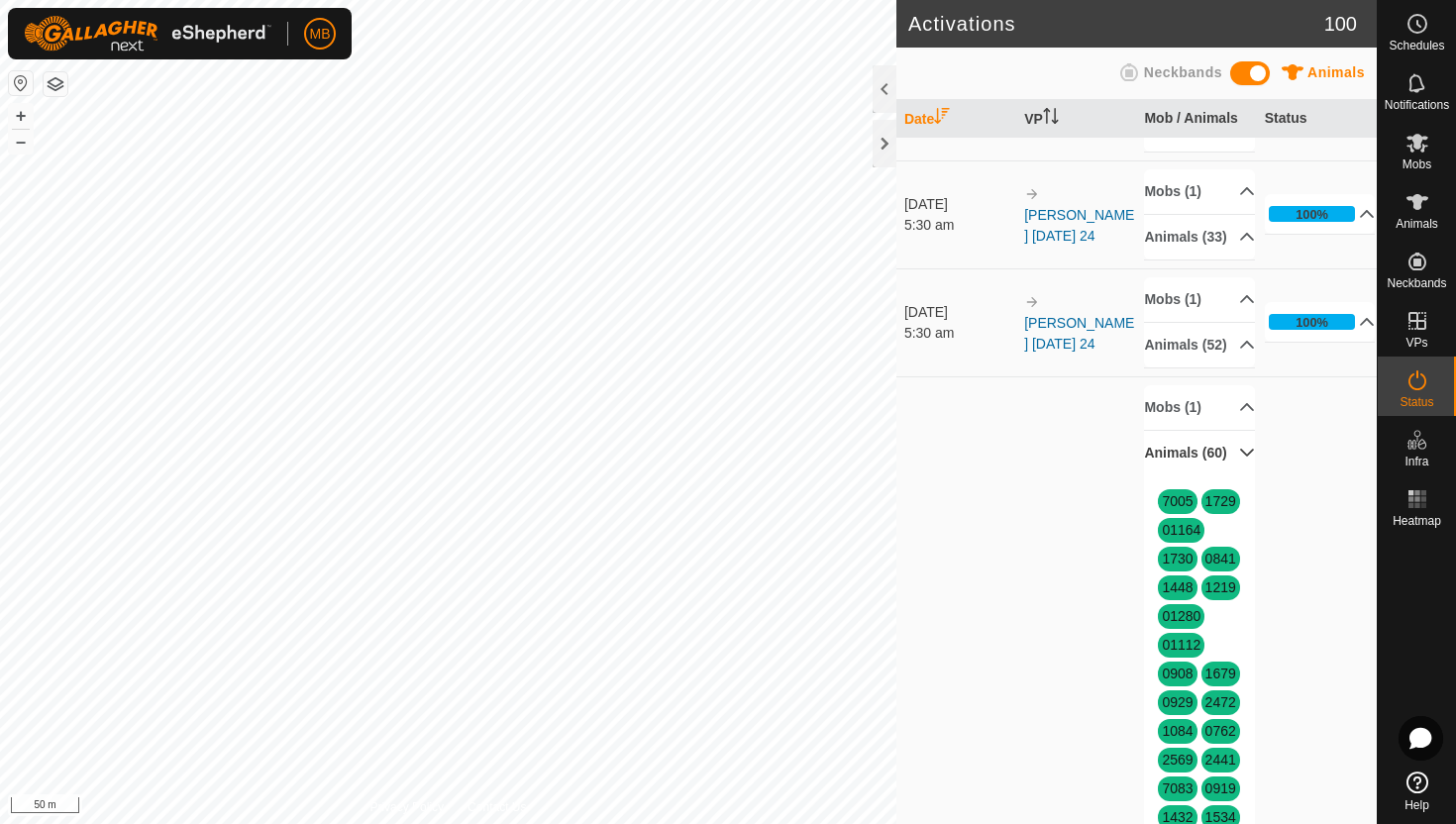 scroll, scrollTop: 0, scrollLeft: 0, axis: both 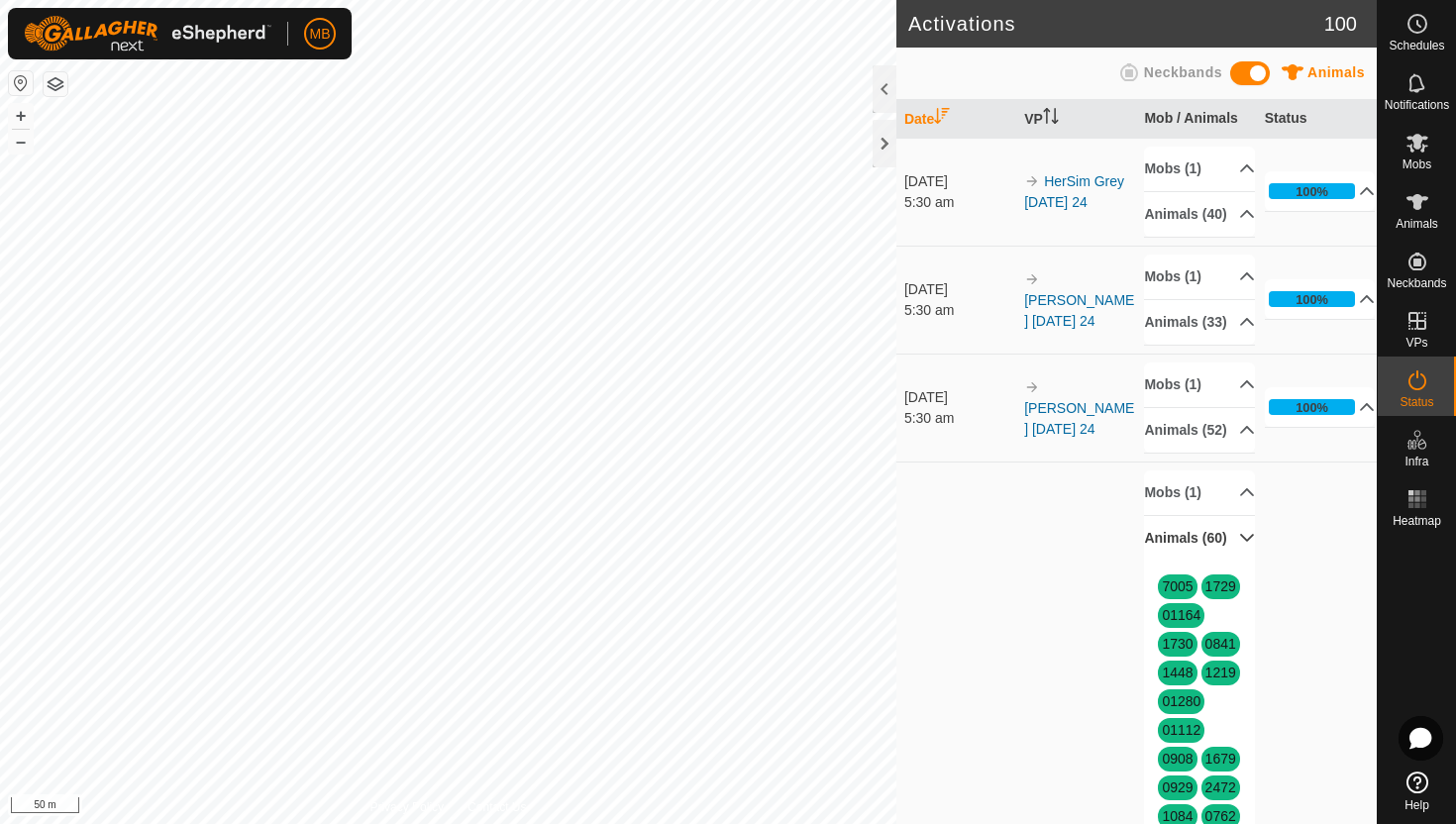 click on "Animals (60)" at bounding box center (1199, 538) 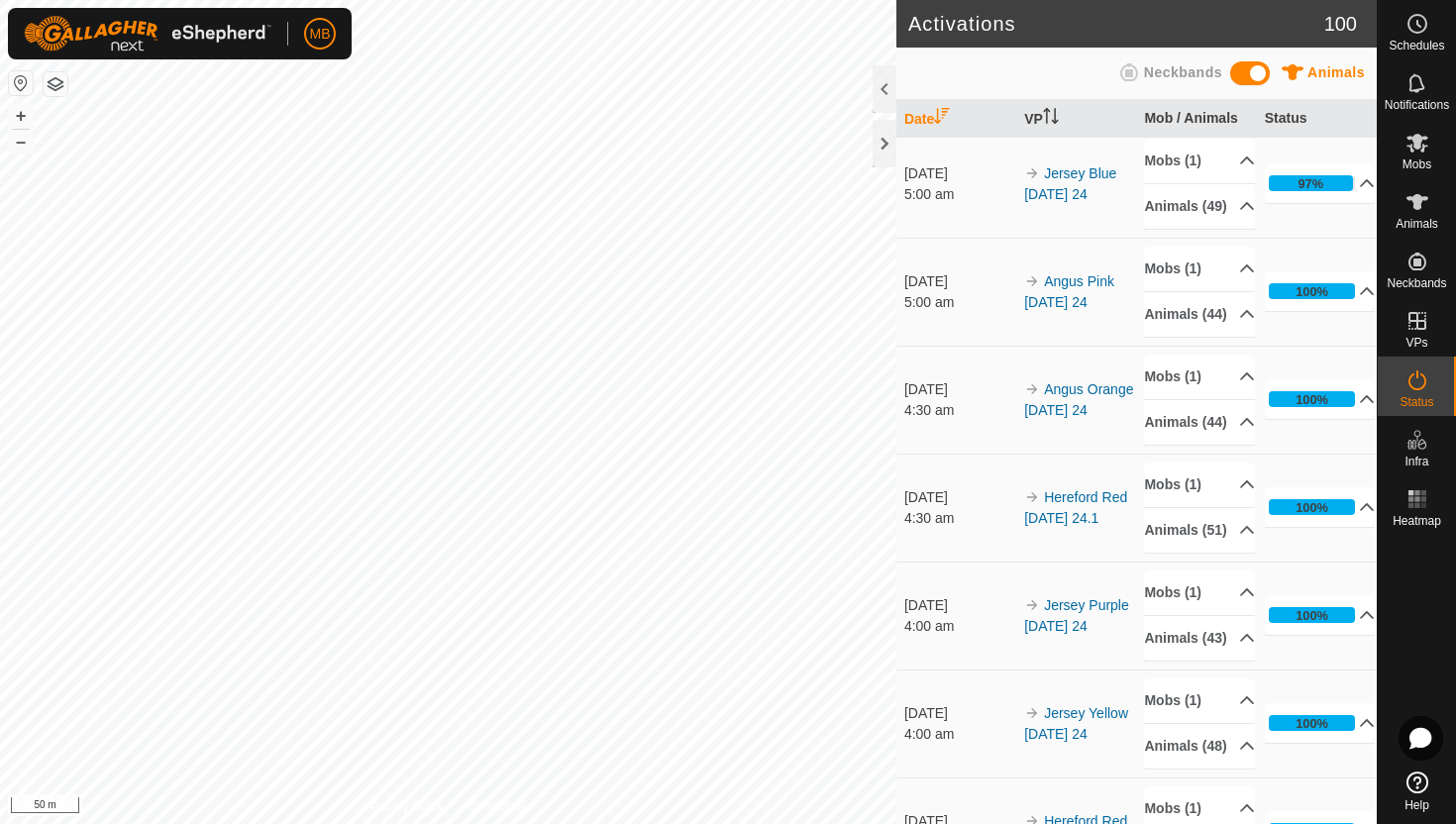 scroll, scrollTop: 443, scrollLeft: 0, axis: vertical 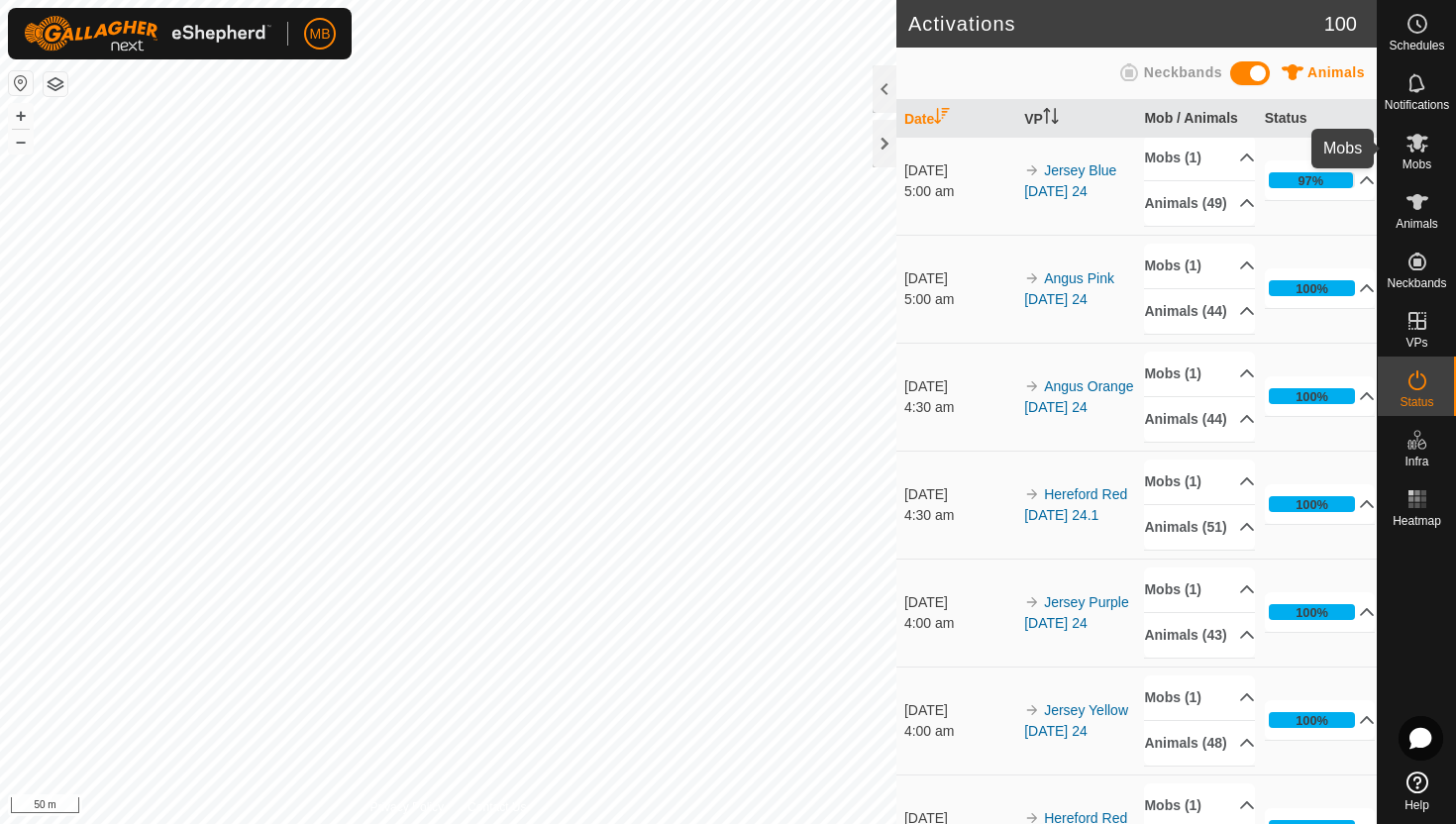 click 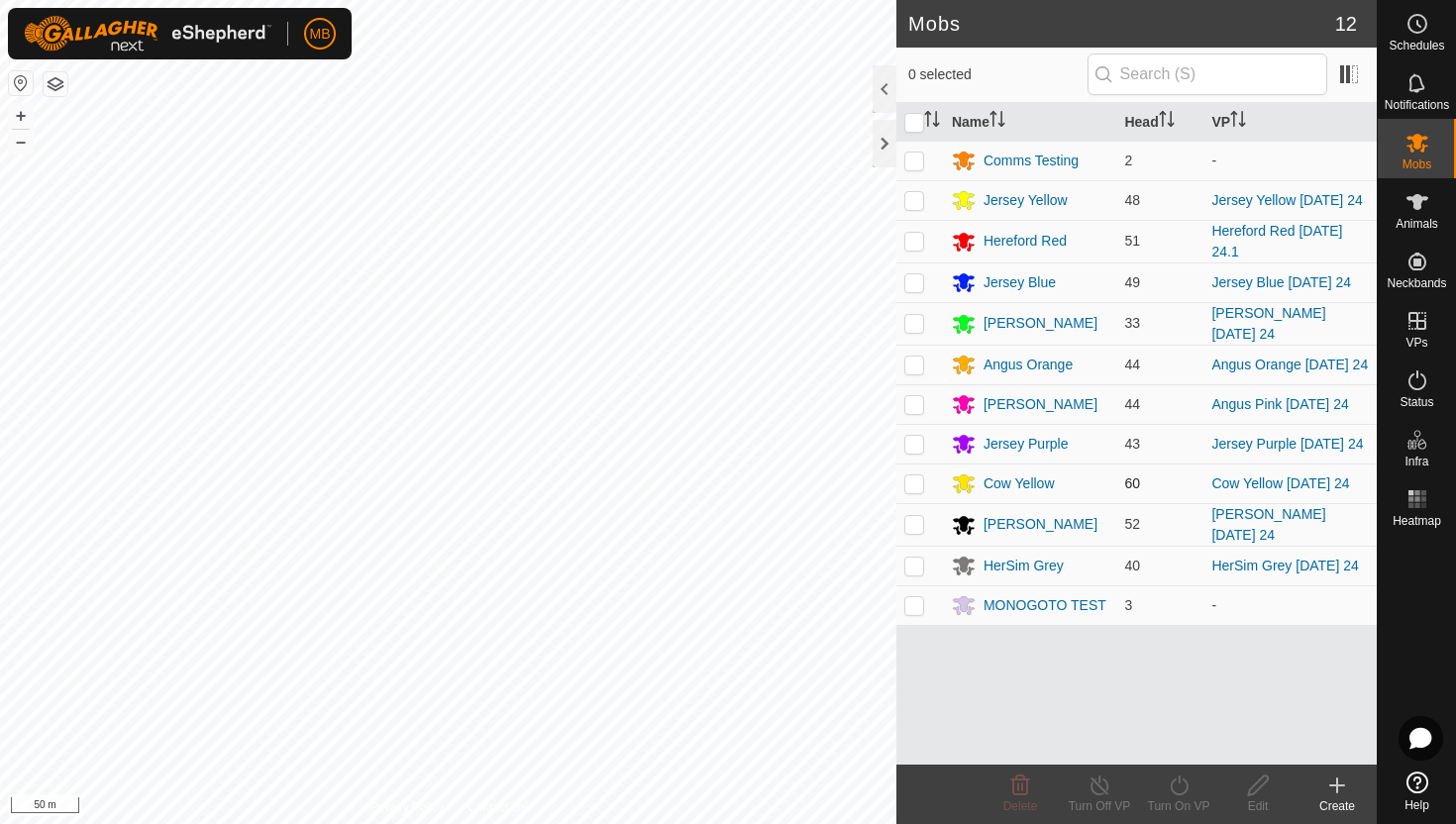 click at bounding box center (914, 483) 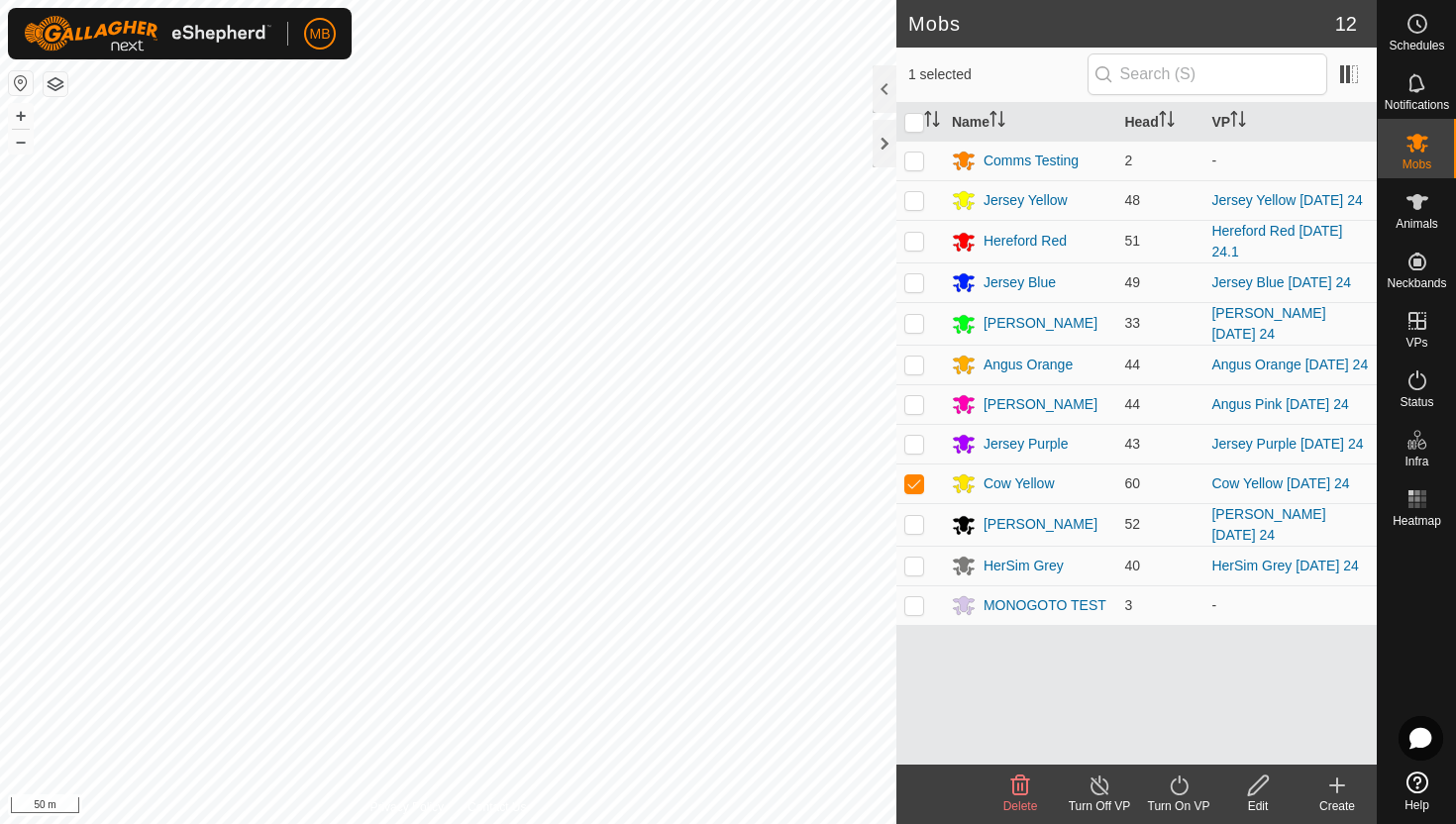 click 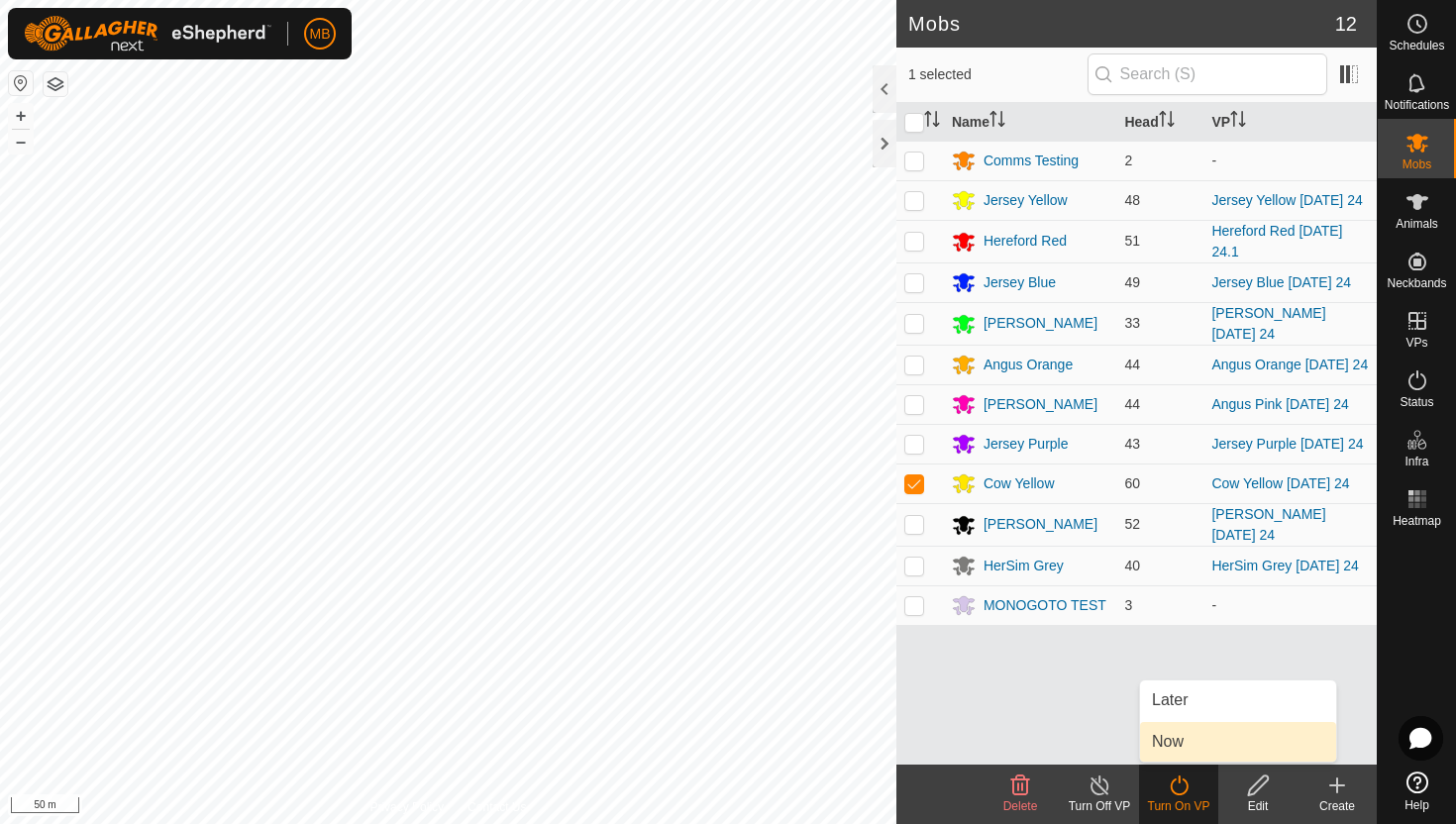 click on "Now" at bounding box center (1238, 742) 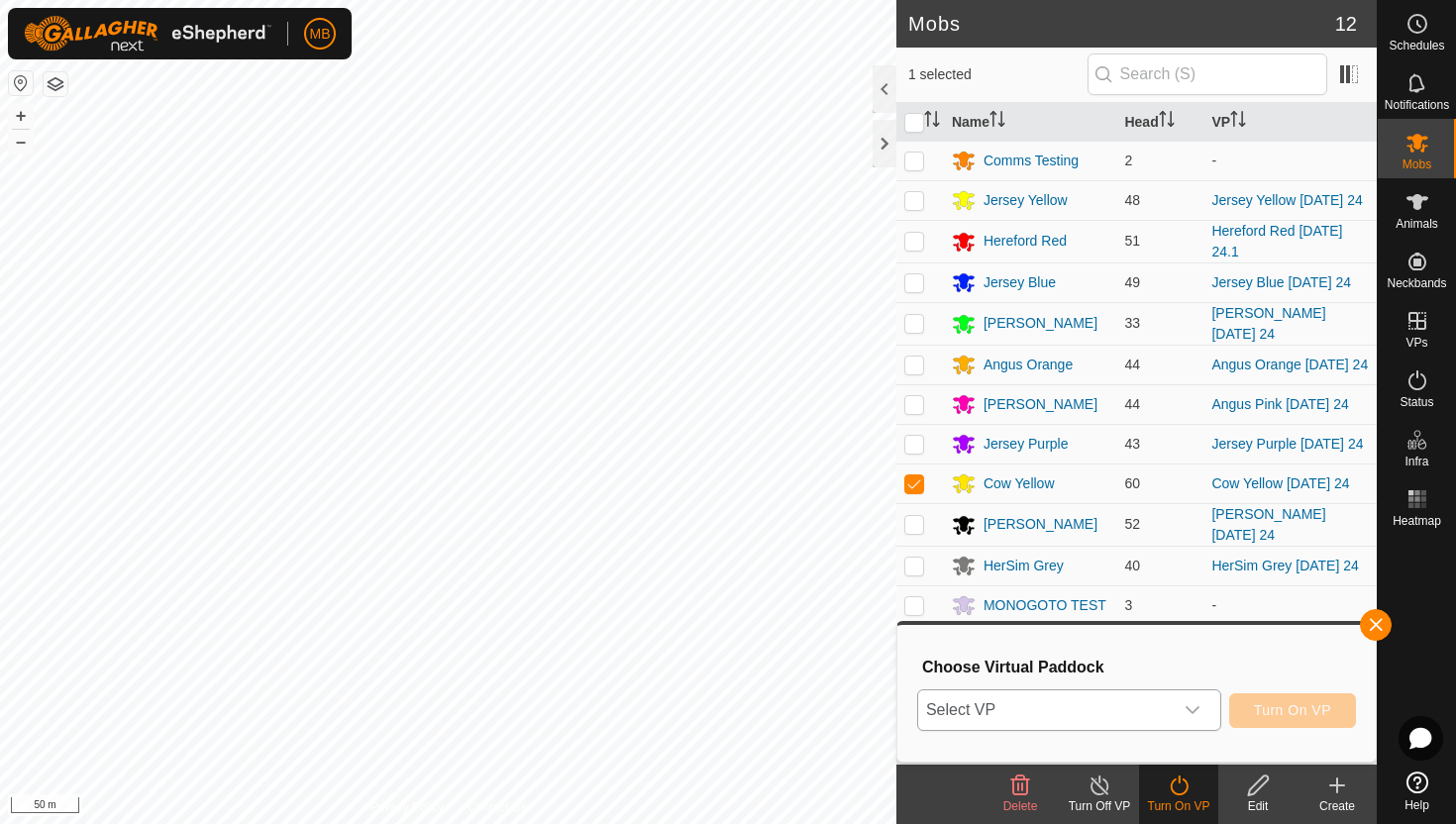 click at bounding box center [1193, 710] 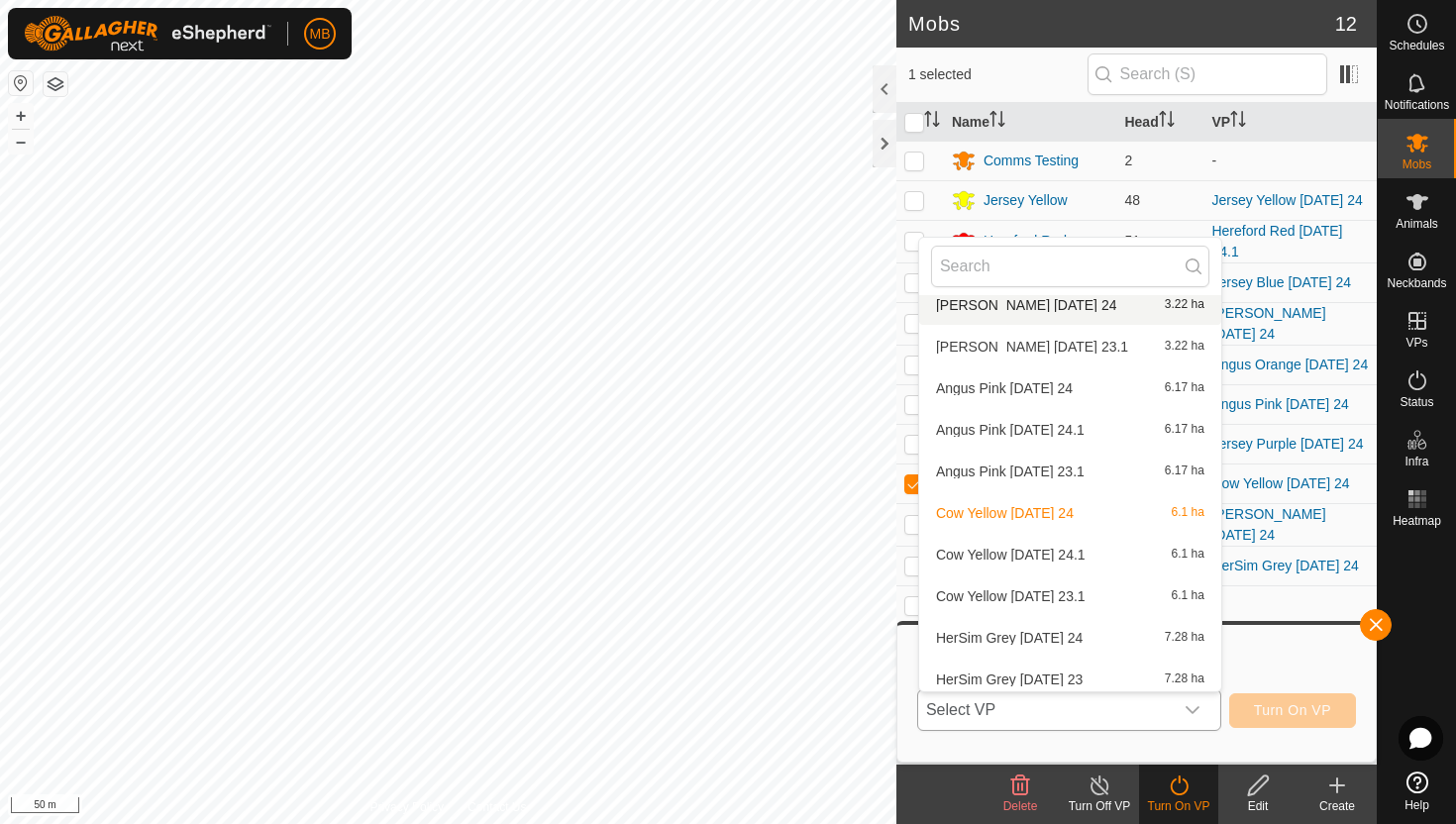 scroll, scrollTop: 915, scrollLeft: 0, axis: vertical 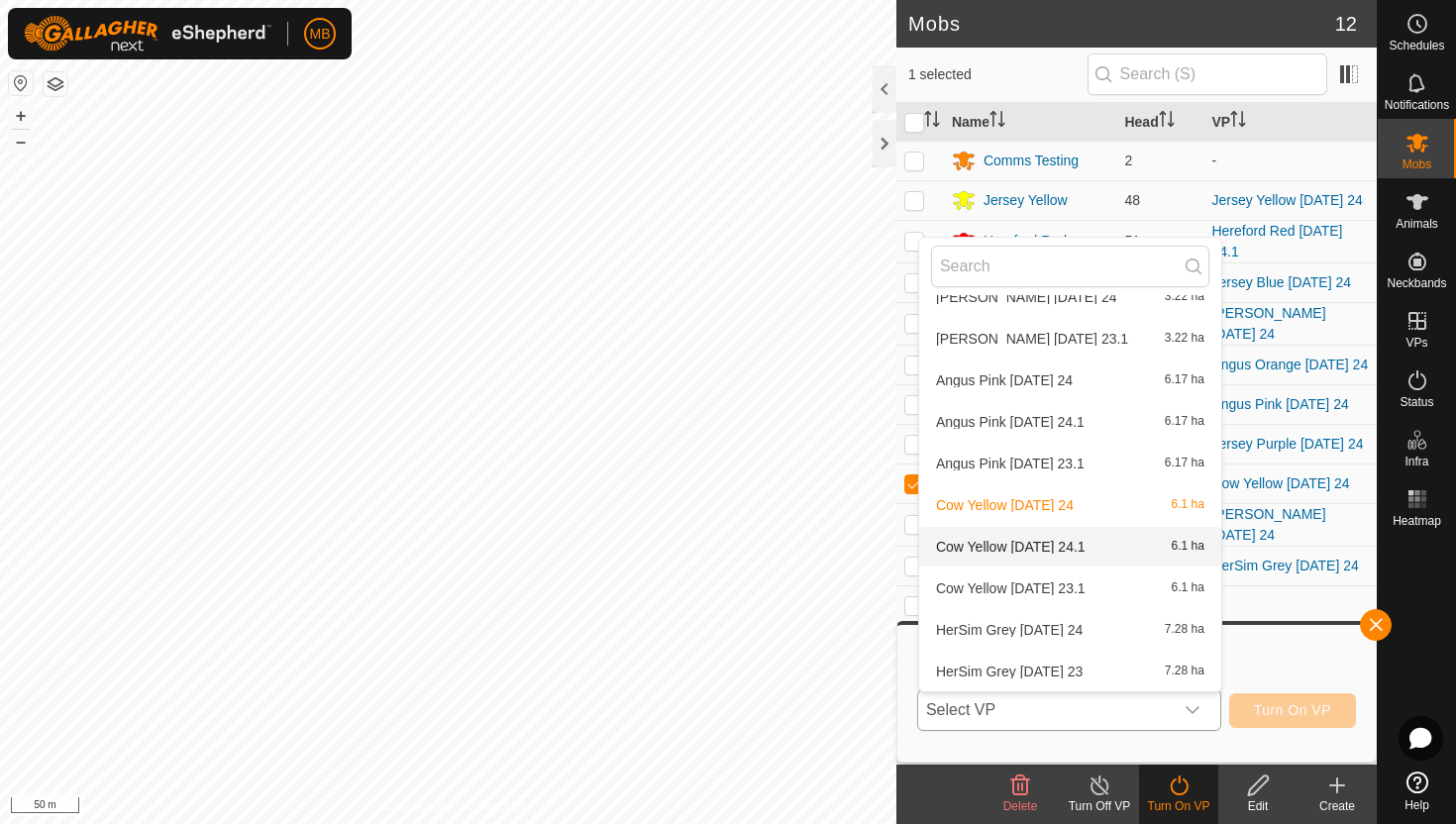 click on "Cow Yellow Thursday 24.1  6.1 ha" at bounding box center [1070, 547] 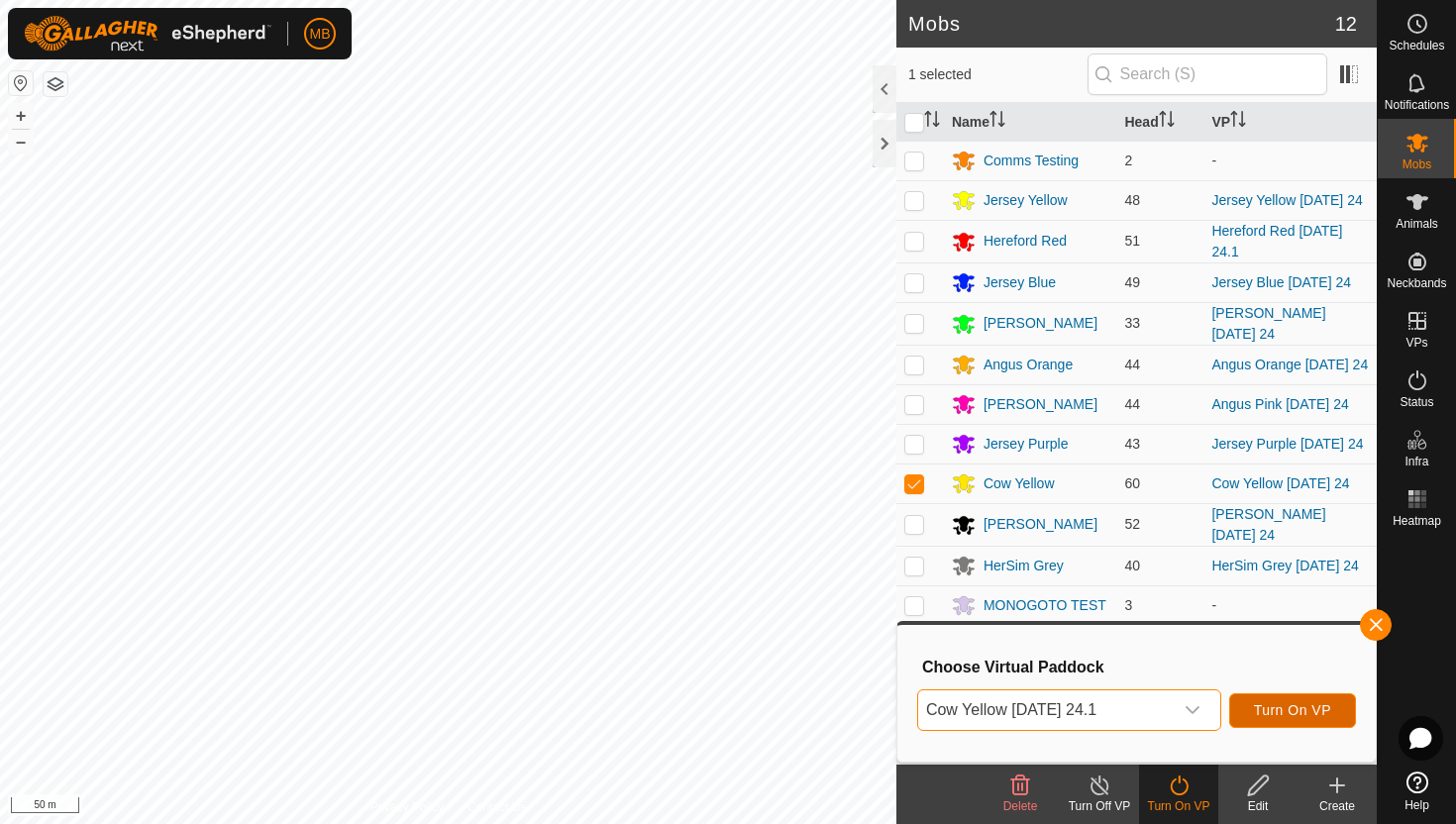 click on "Turn On VP" at bounding box center [1293, 710] 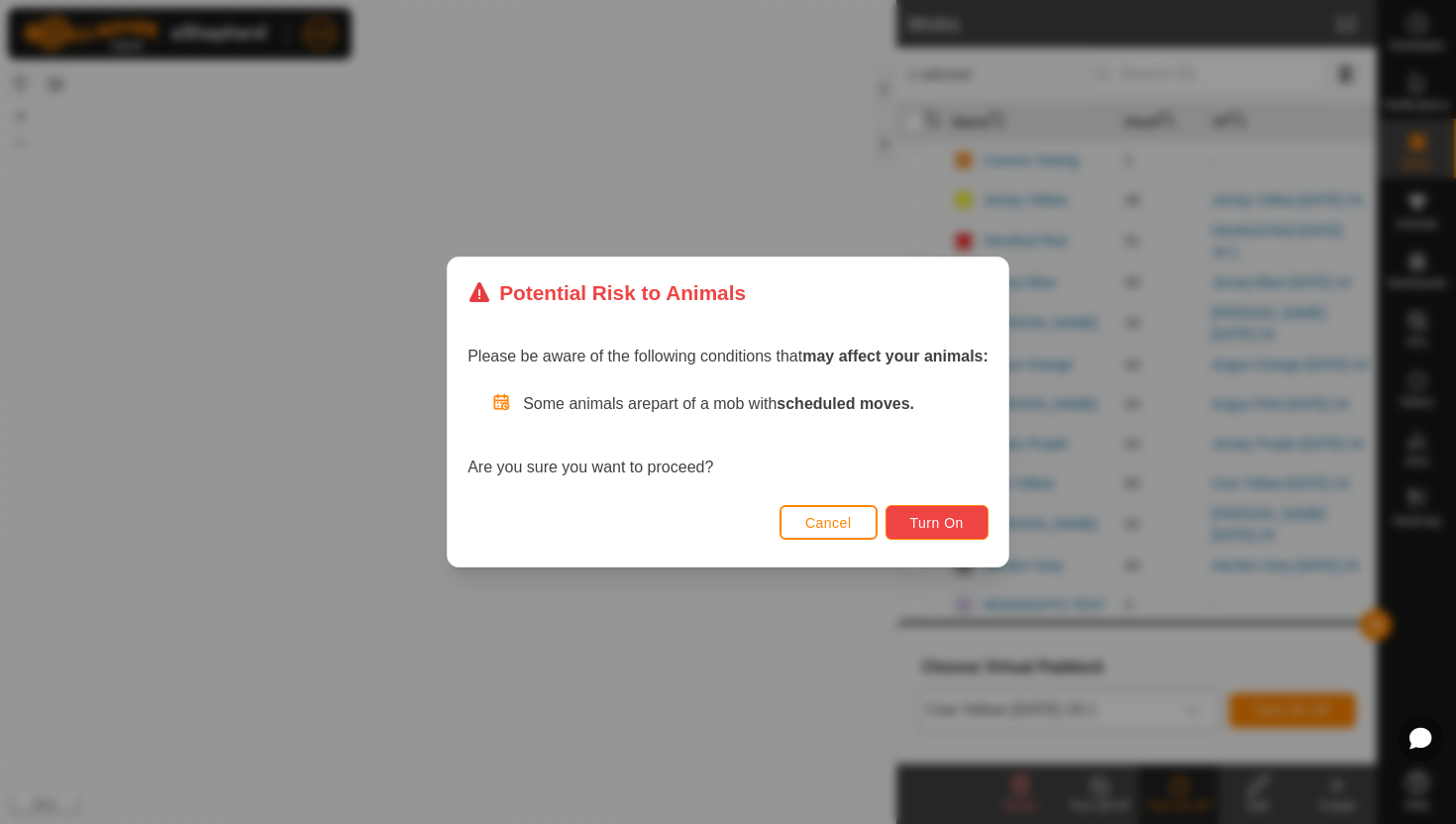 click on "Turn On" at bounding box center [937, 522] 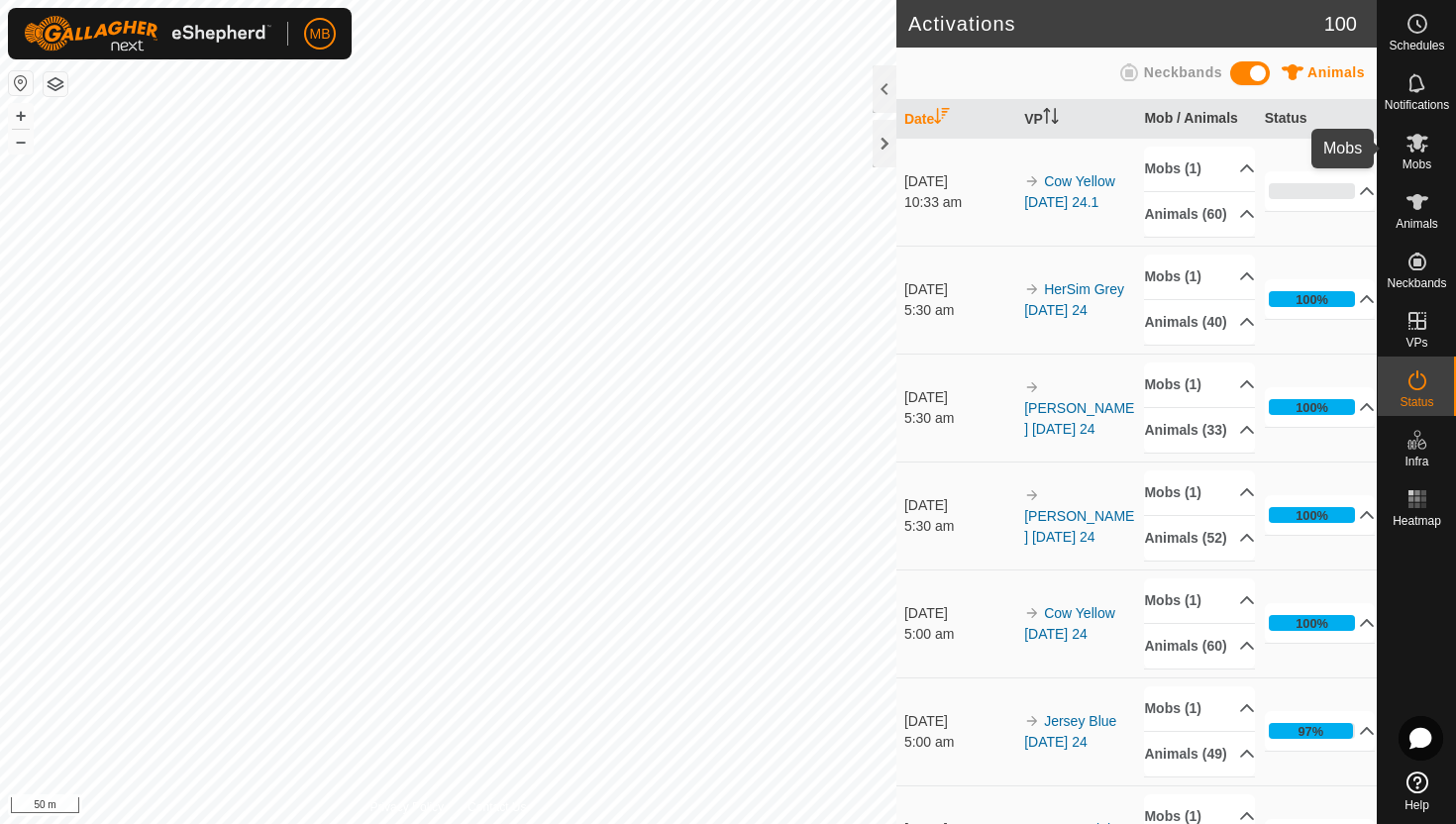 click at bounding box center (1417, 143) 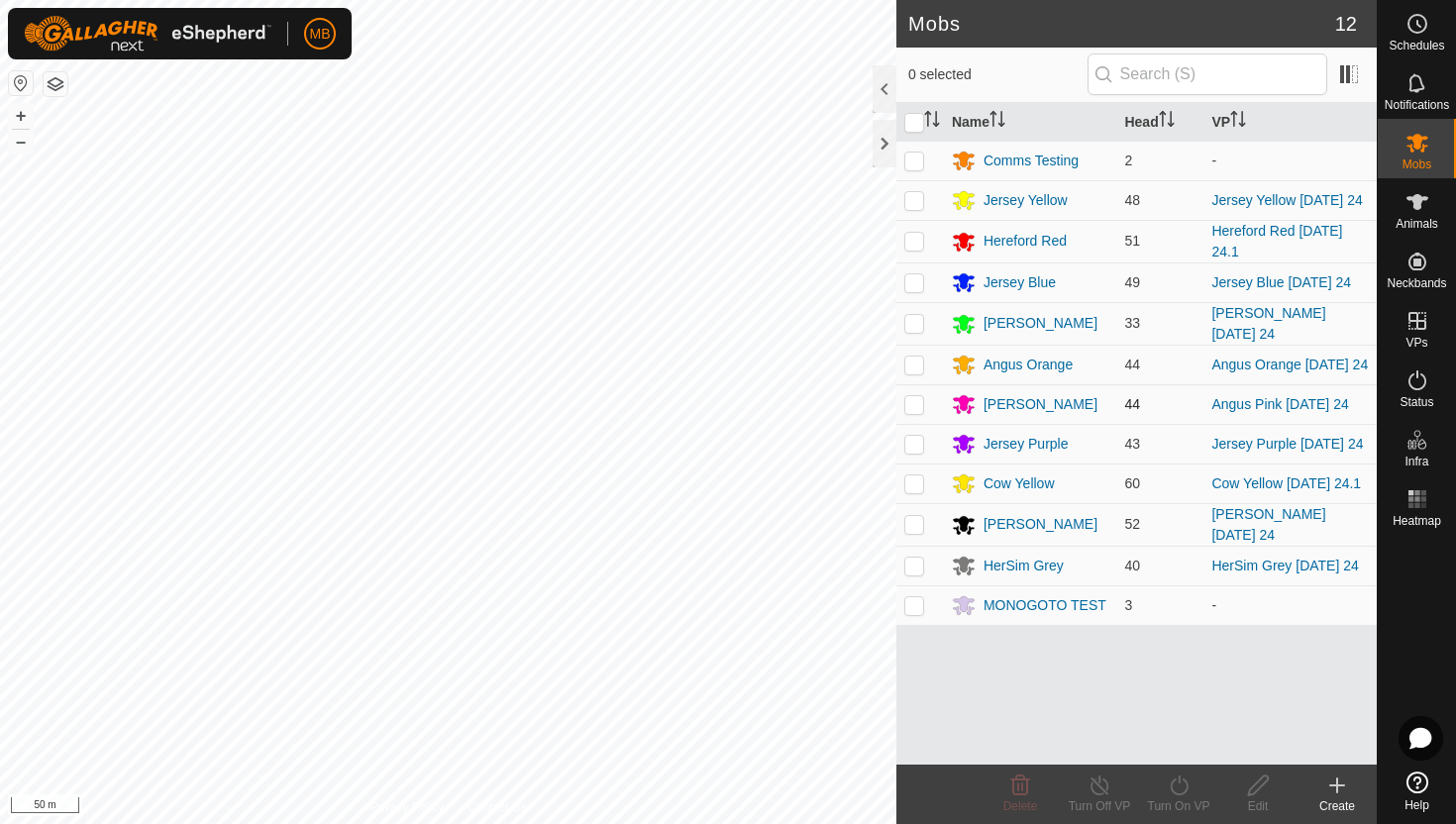click at bounding box center [914, 404] 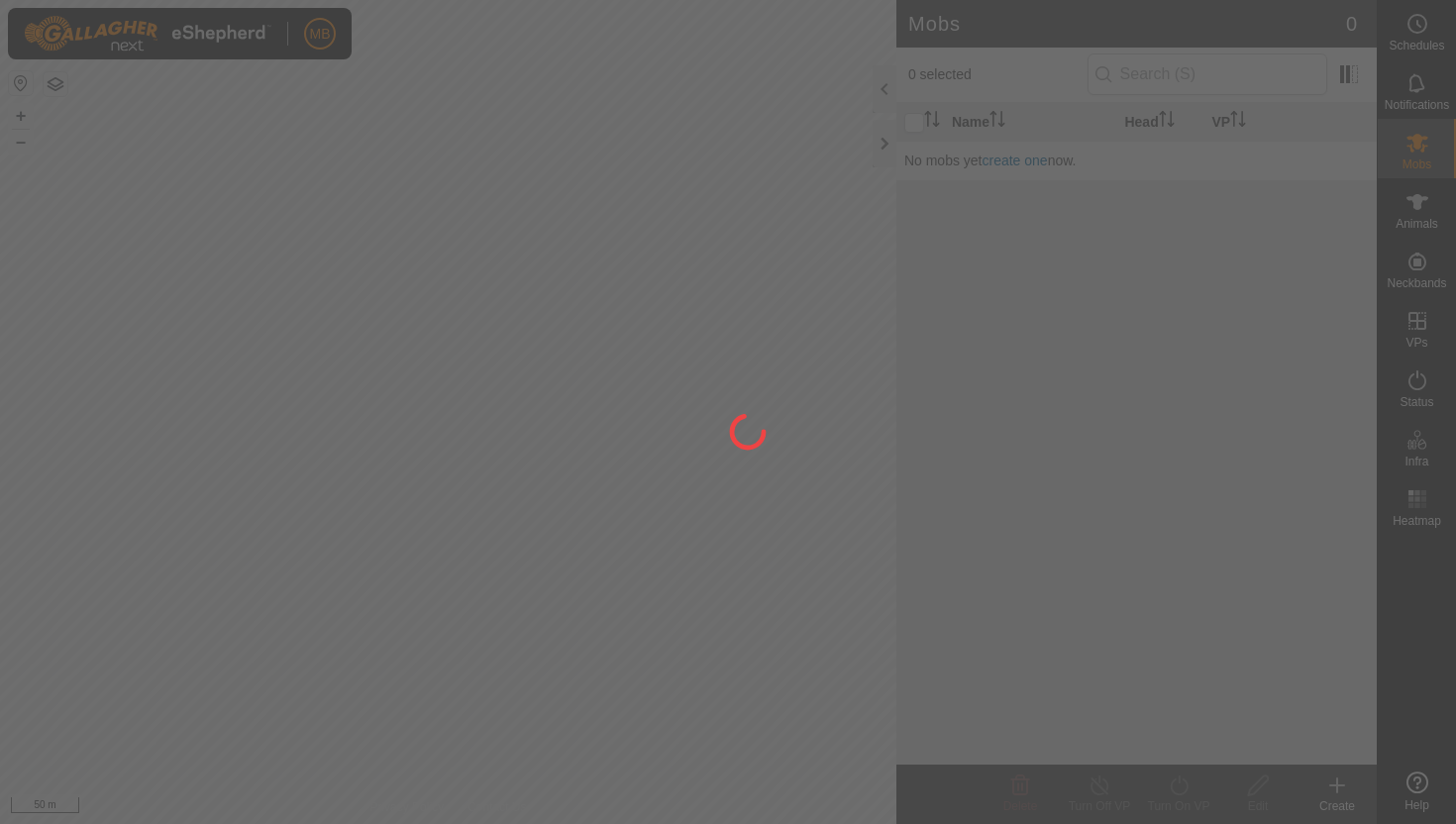 scroll, scrollTop: 0, scrollLeft: 0, axis: both 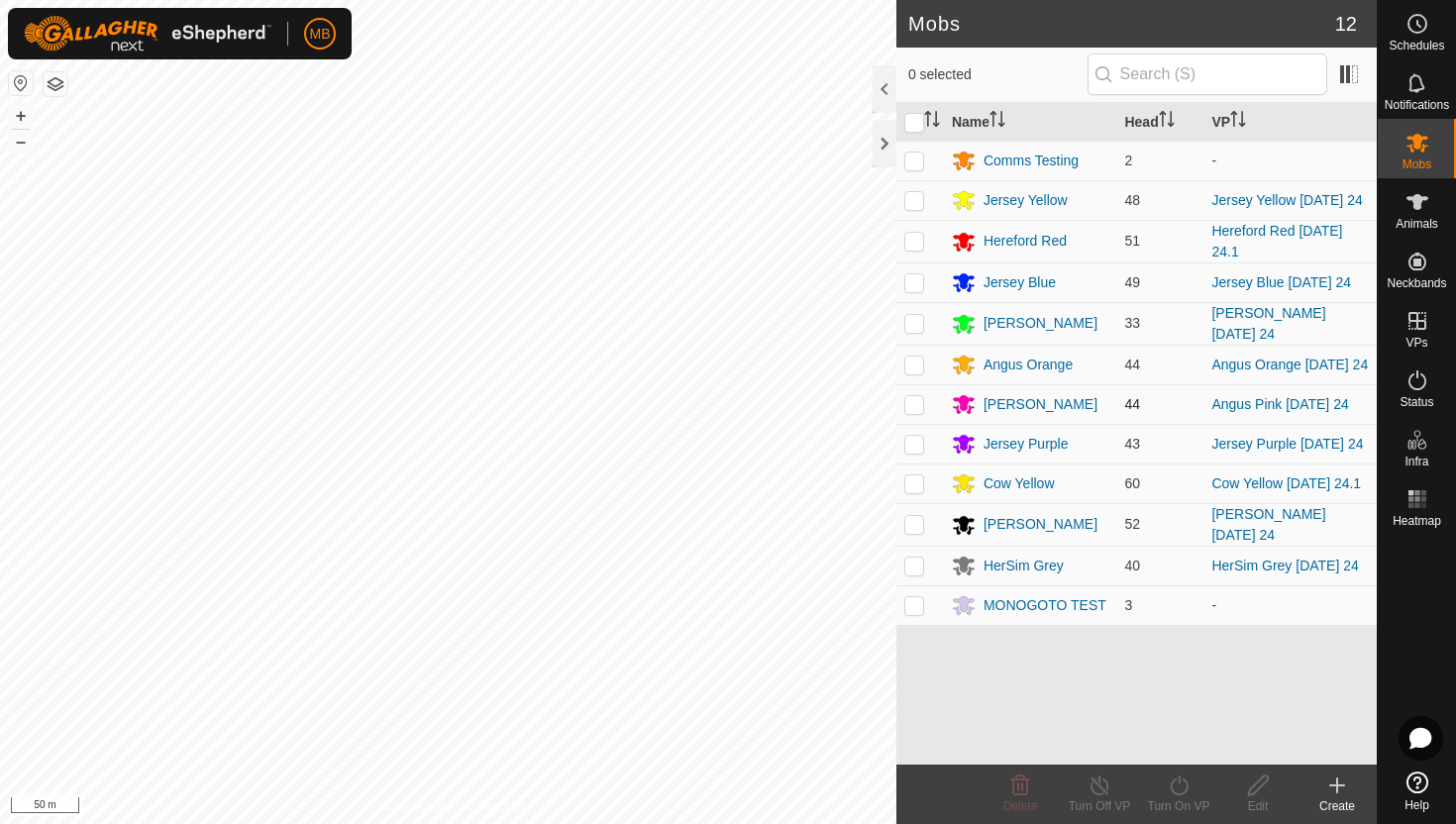 click at bounding box center [914, 404] 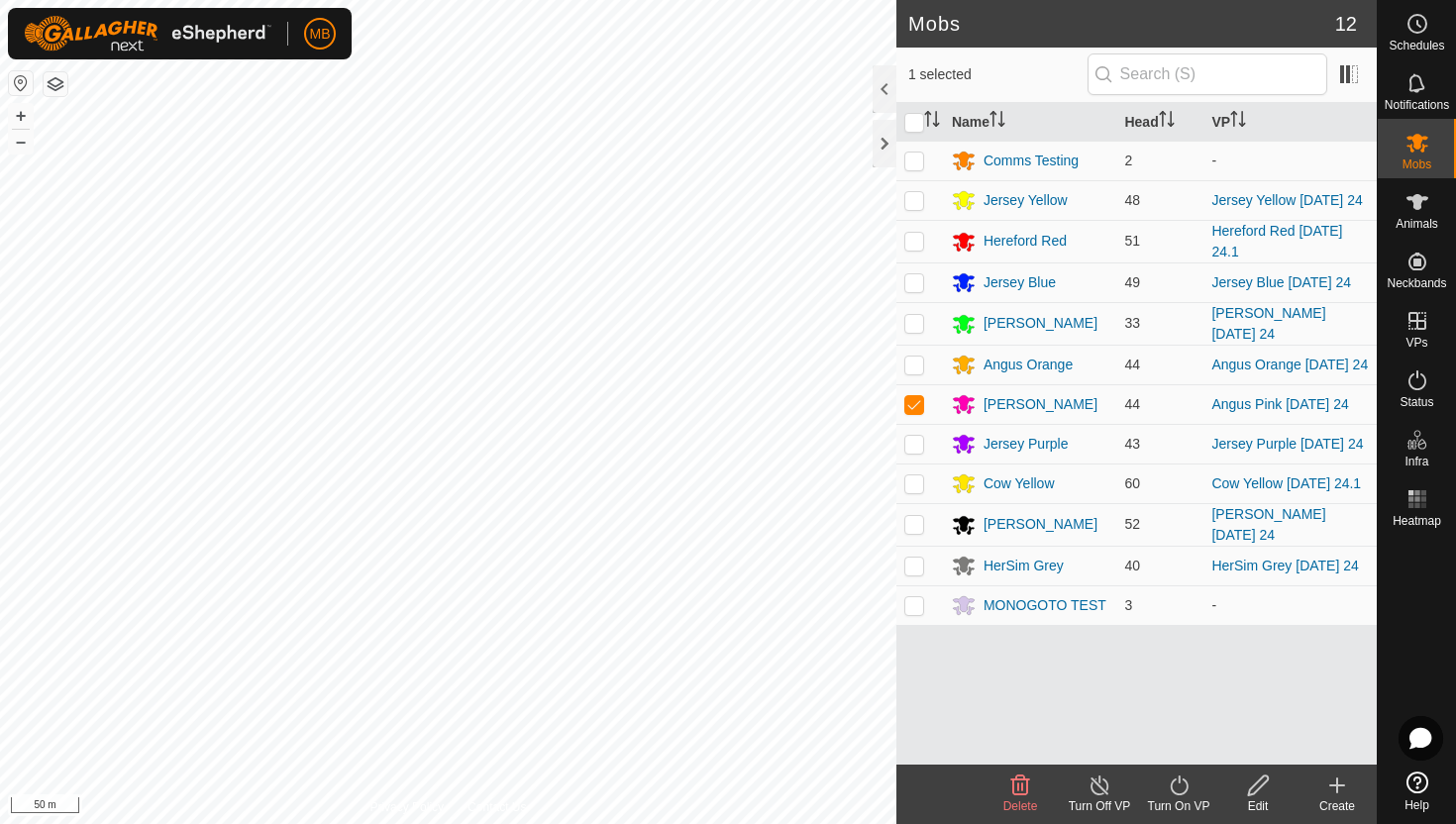 click 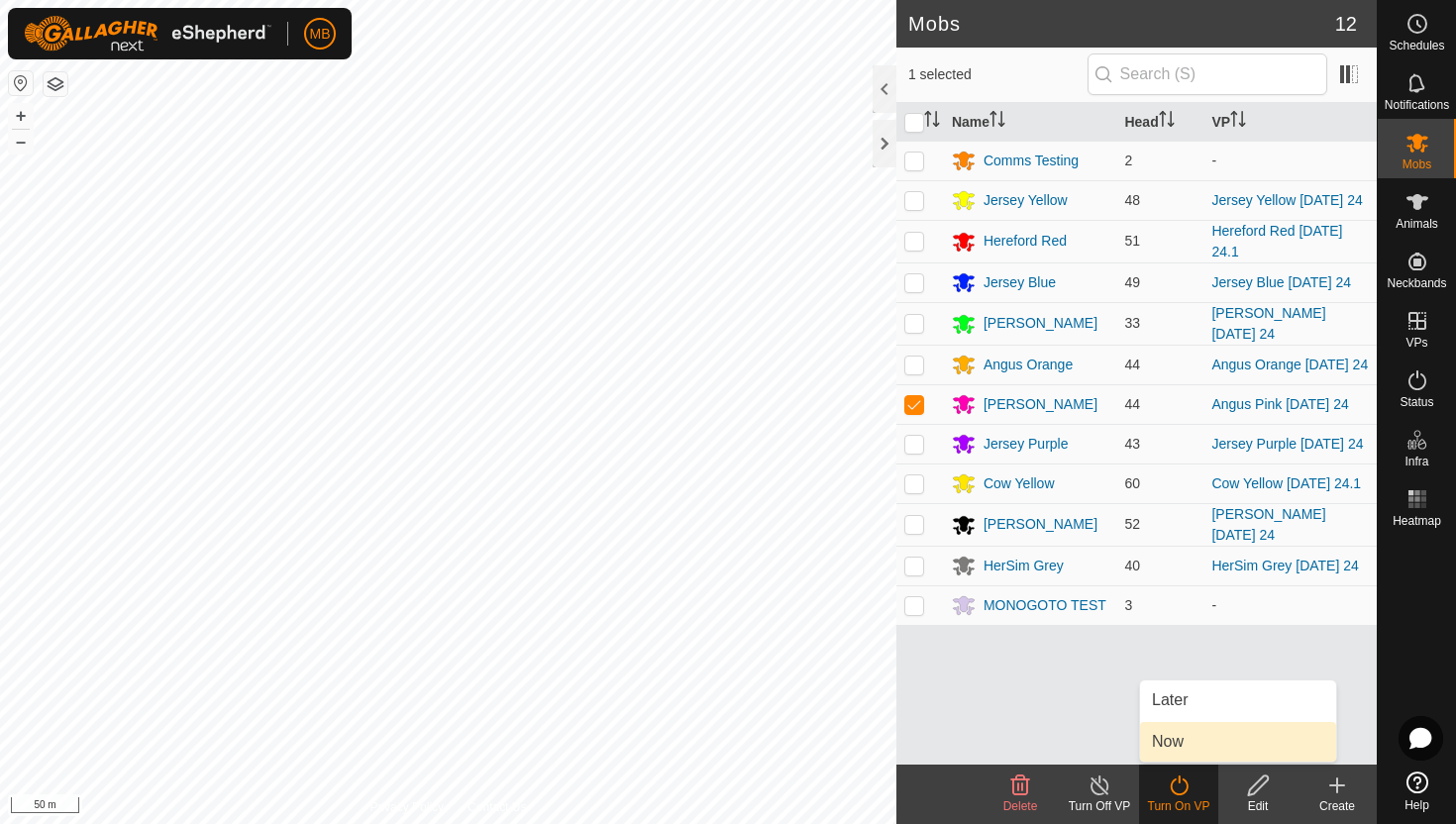 click on "Now" at bounding box center (1238, 742) 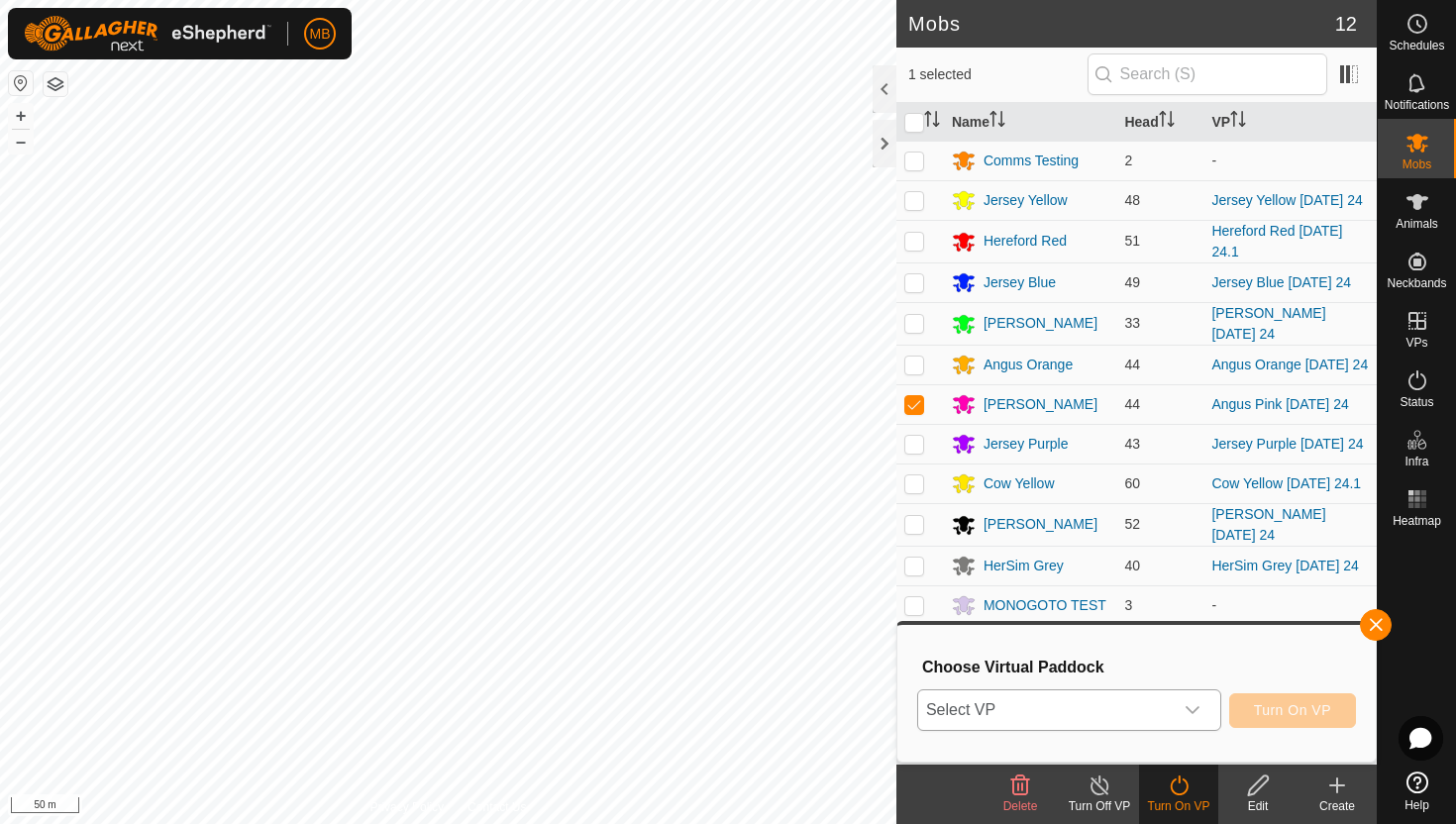 click at bounding box center (1193, 710) 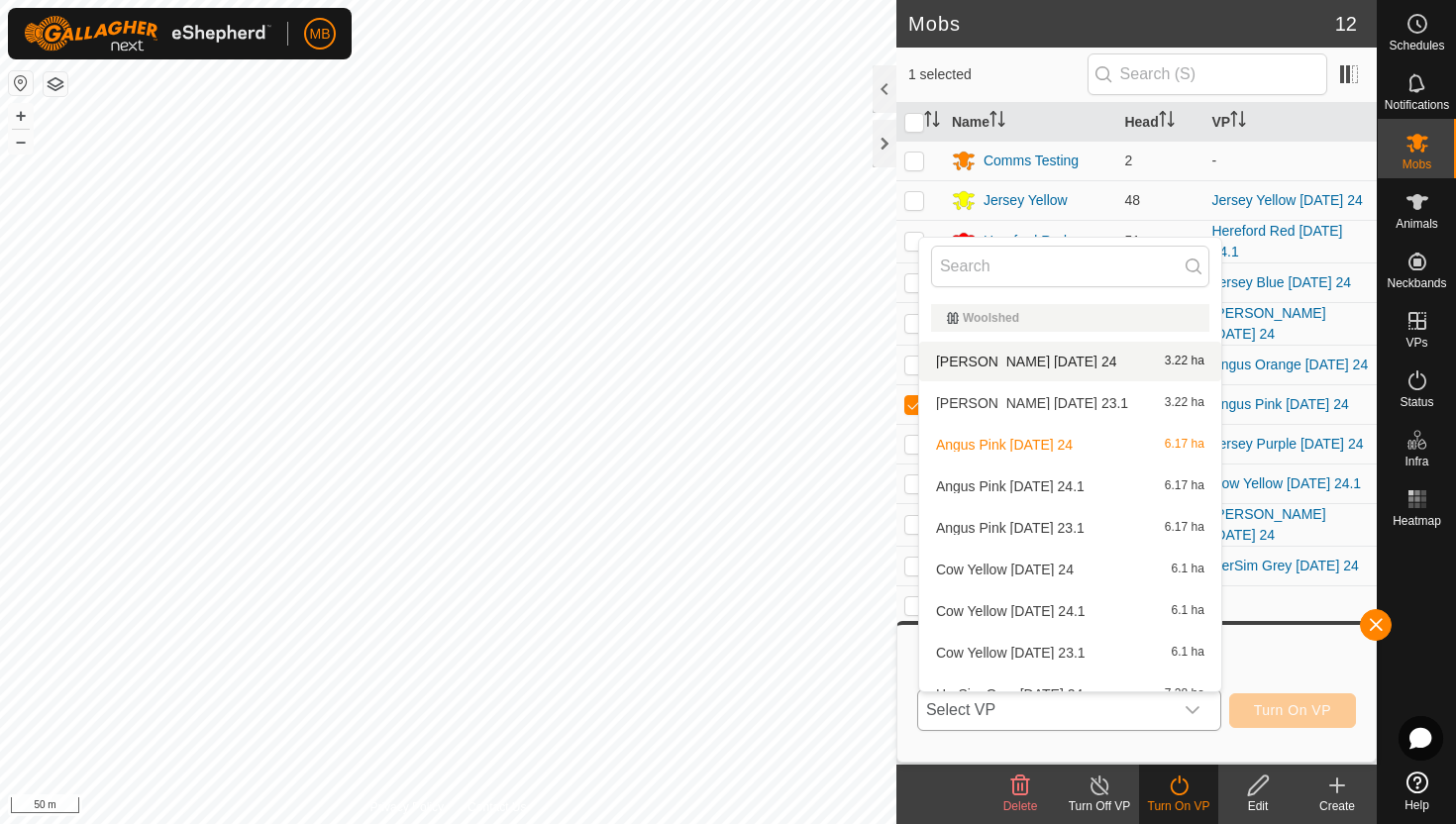 scroll, scrollTop: 915, scrollLeft: 0, axis: vertical 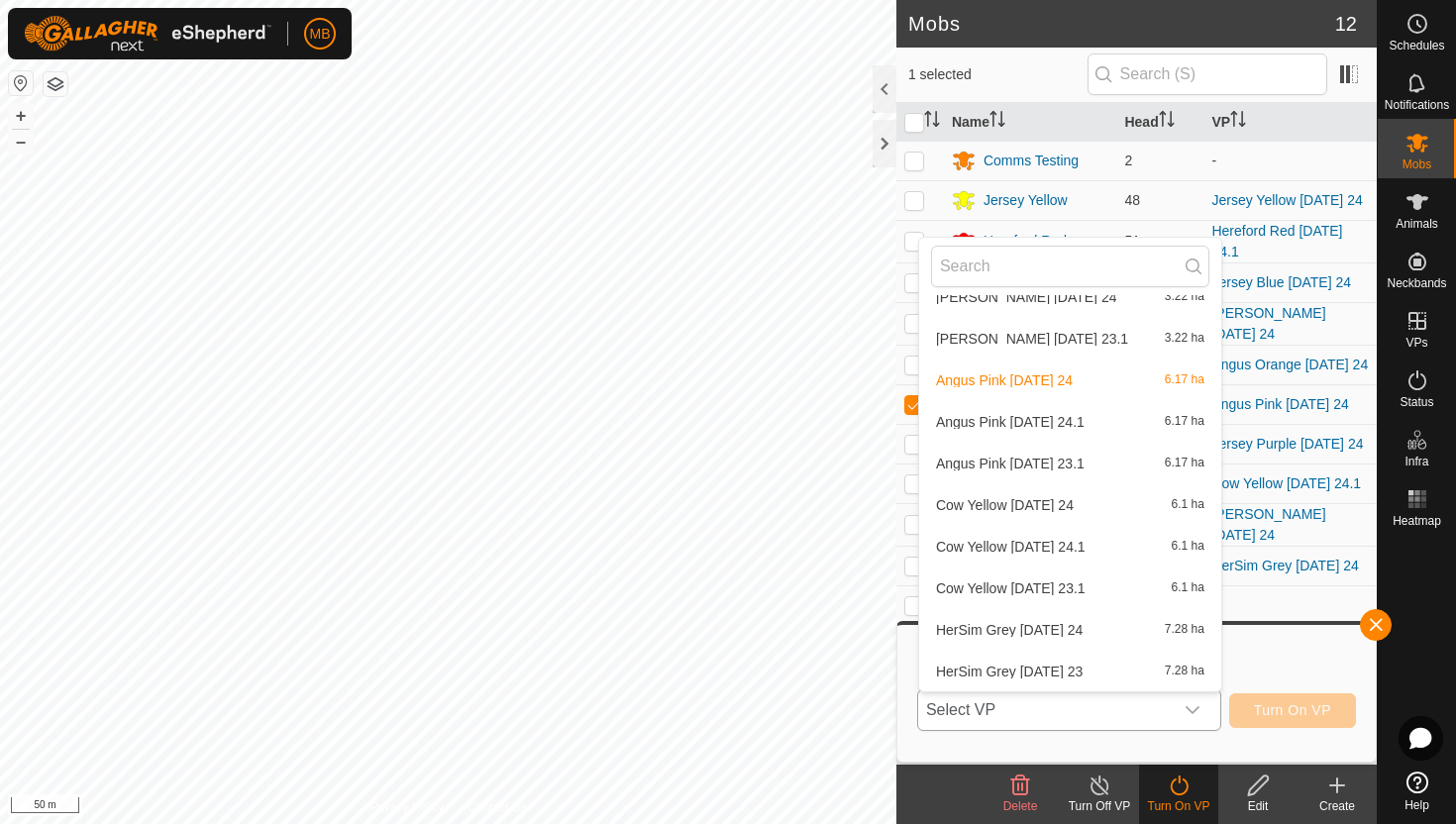 click on "Angus Pink Thursday 24.1  6.17 ha" at bounding box center [1070, 422] 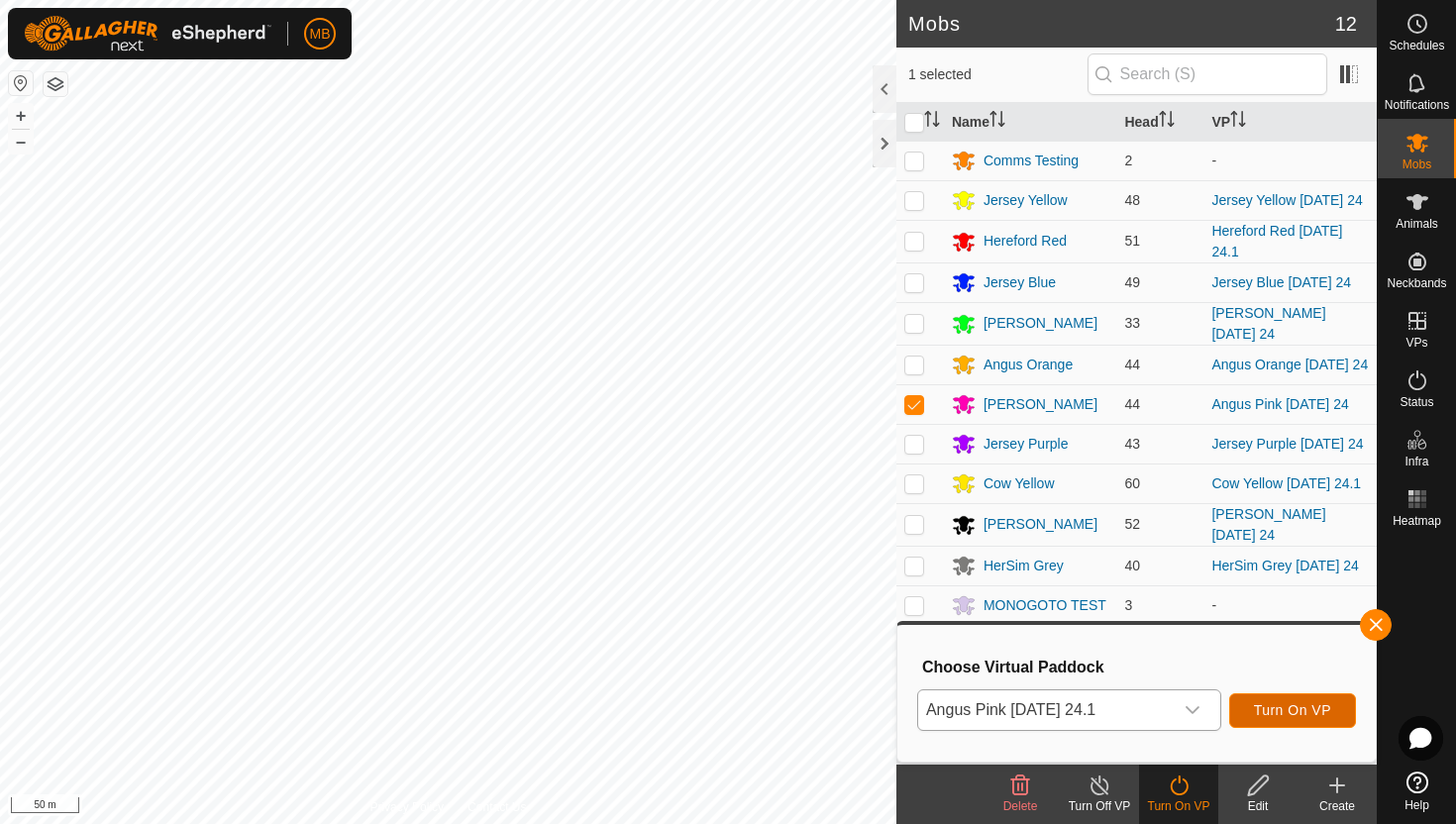 click on "Turn On VP" at bounding box center (1293, 710) 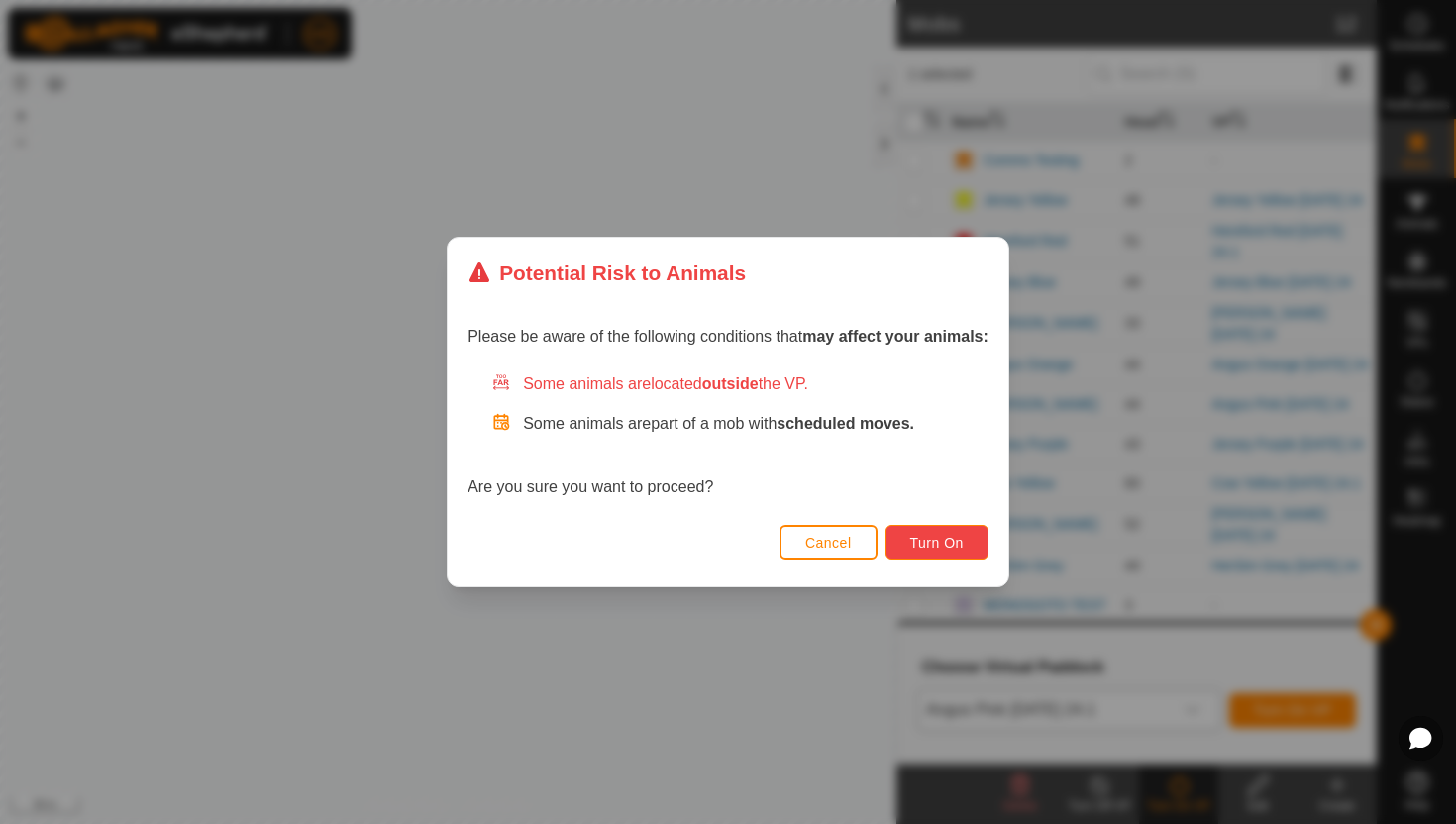 click on "Turn On" at bounding box center (937, 543) 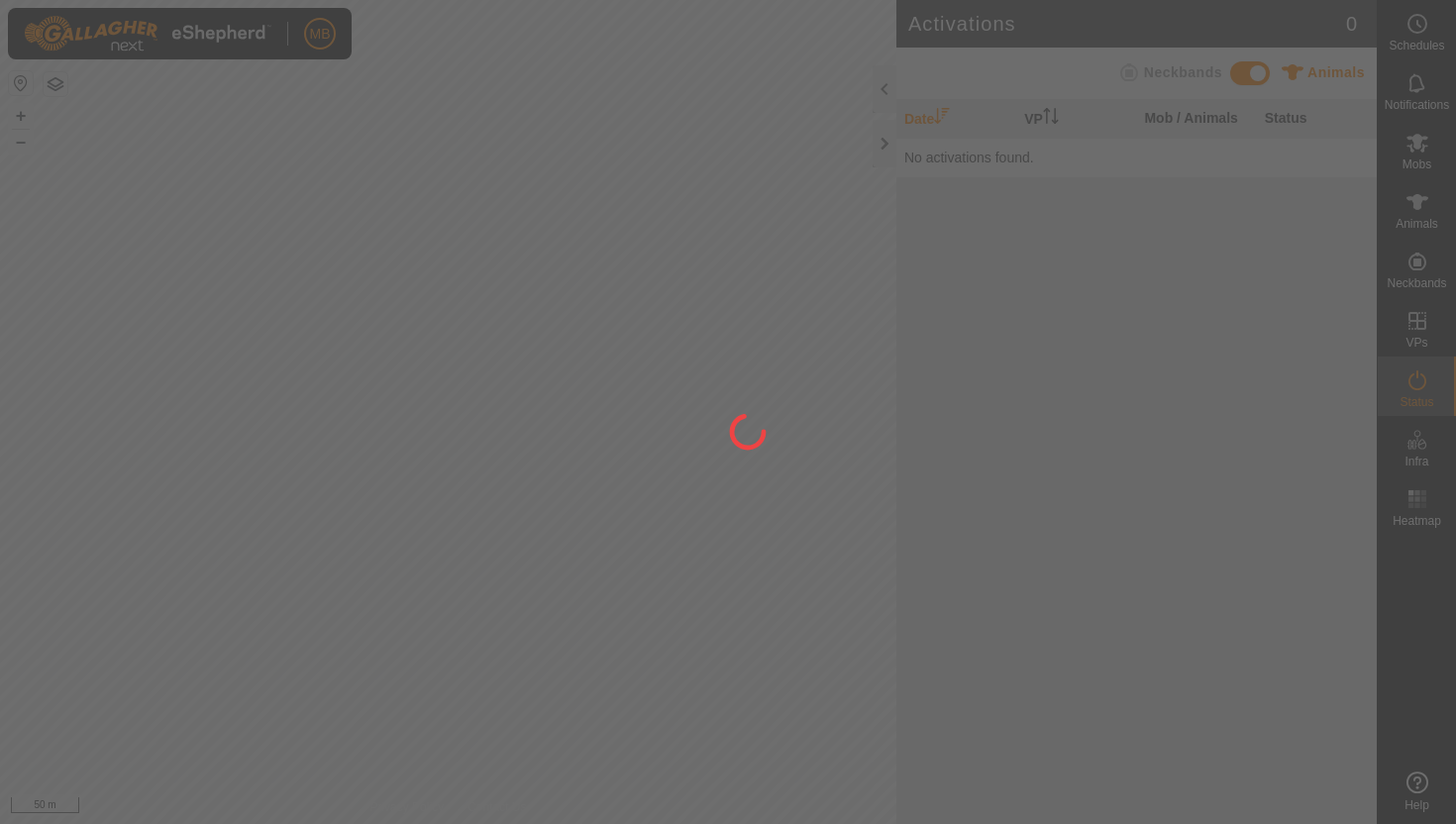 scroll, scrollTop: 0, scrollLeft: 0, axis: both 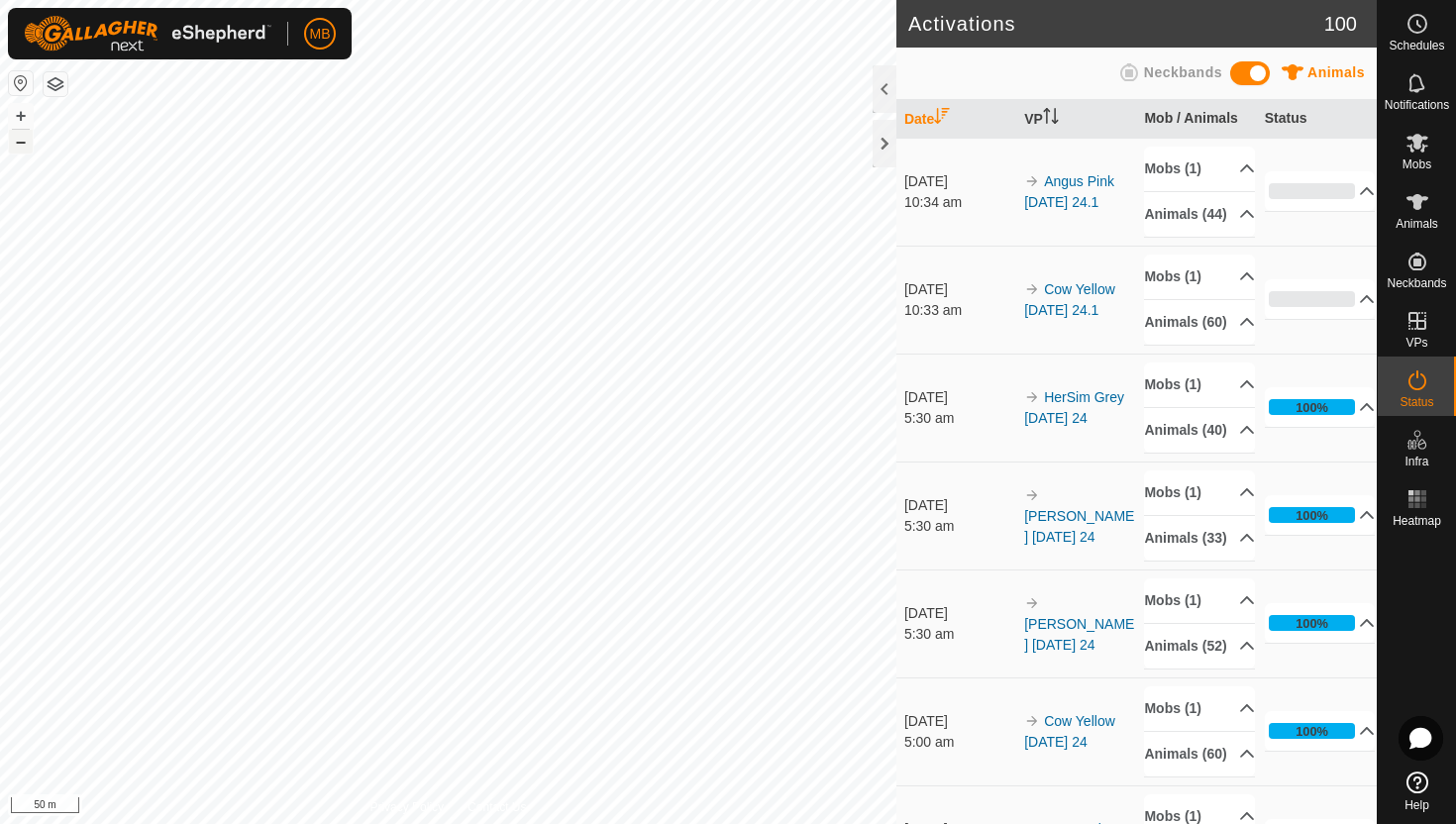click on "–" at bounding box center [21, 142] 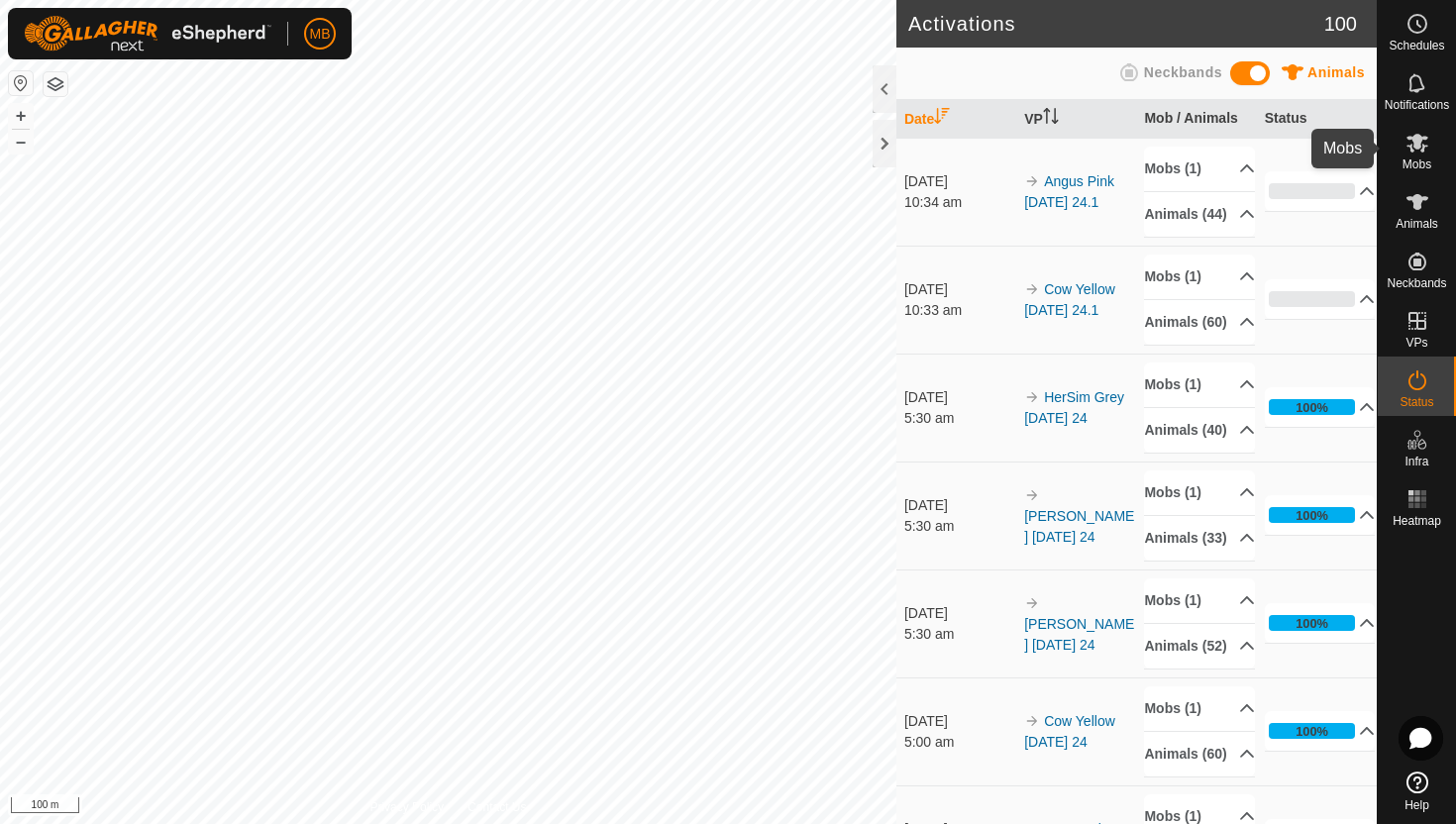 click 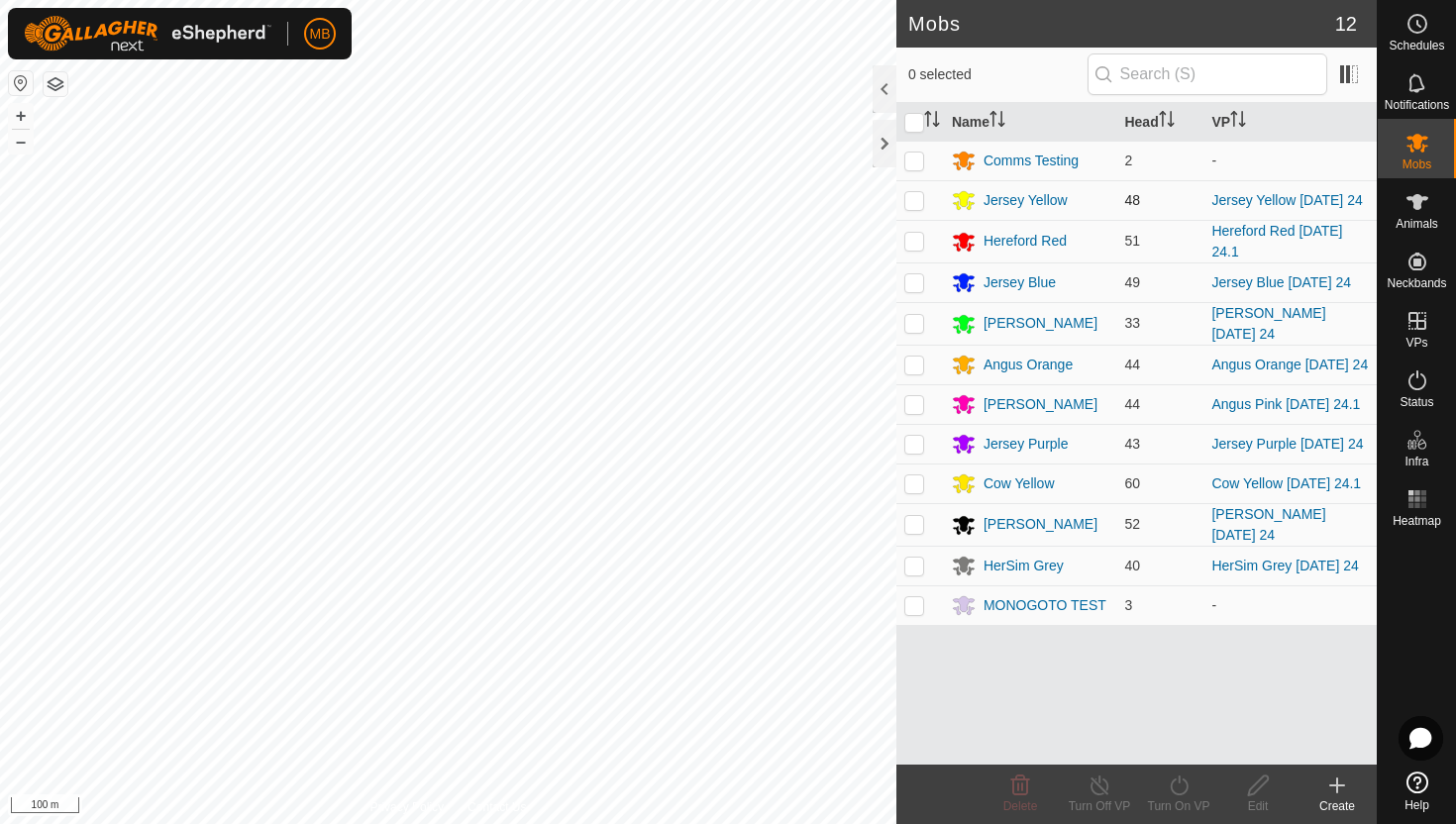 click at bounding box center [914, 200] 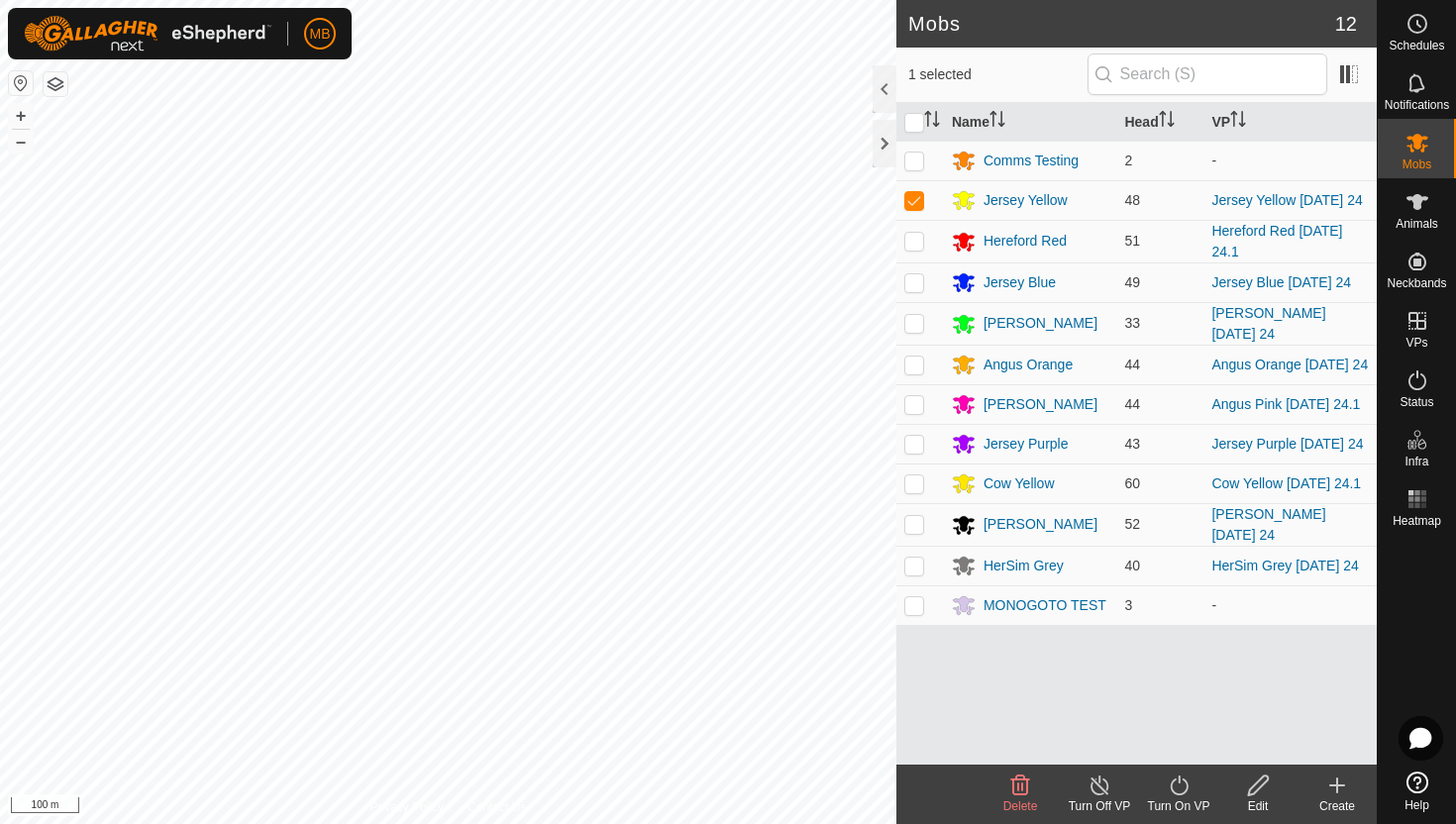 click 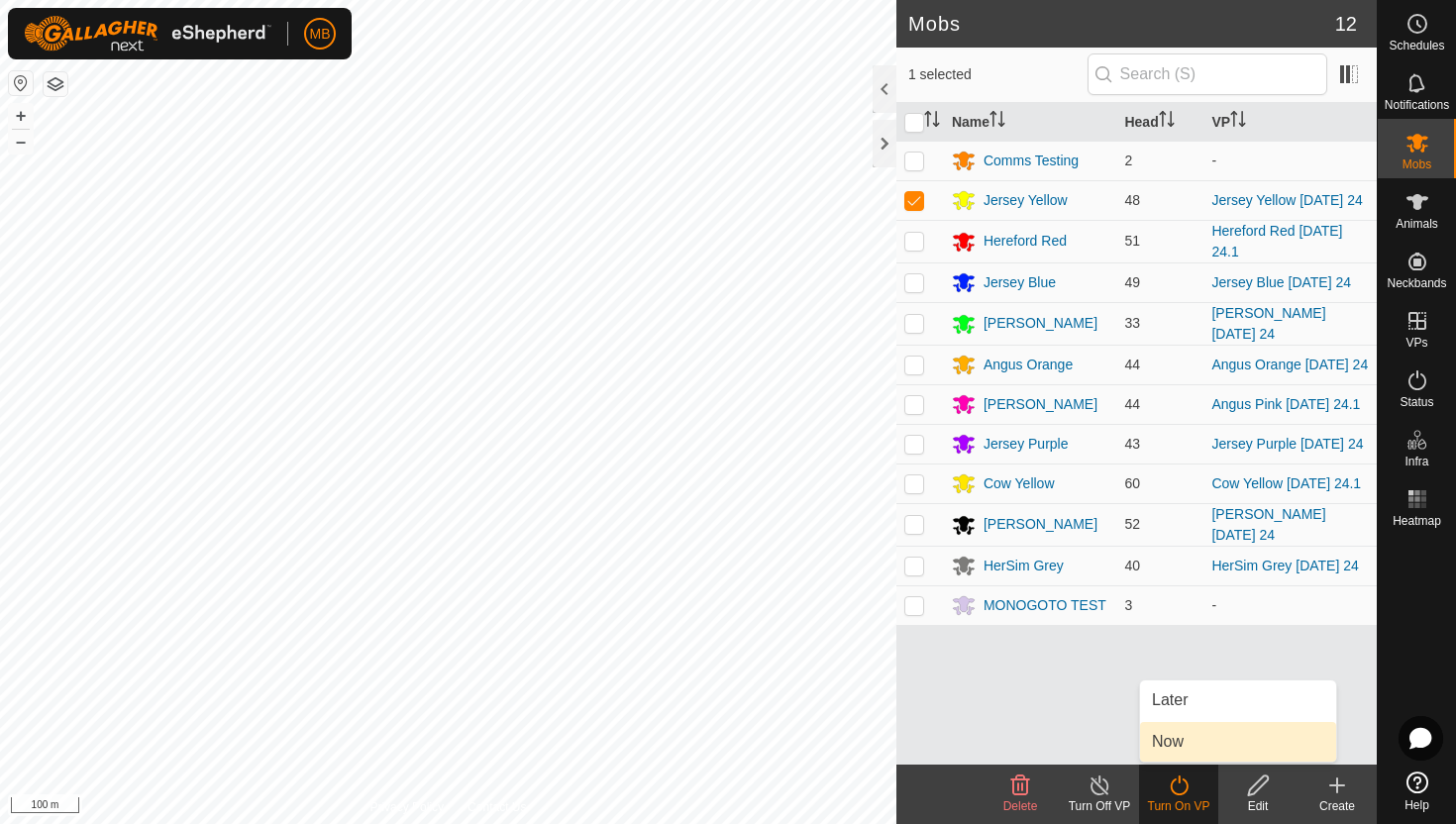 click on "Now" at bounding box center [1238, 742] 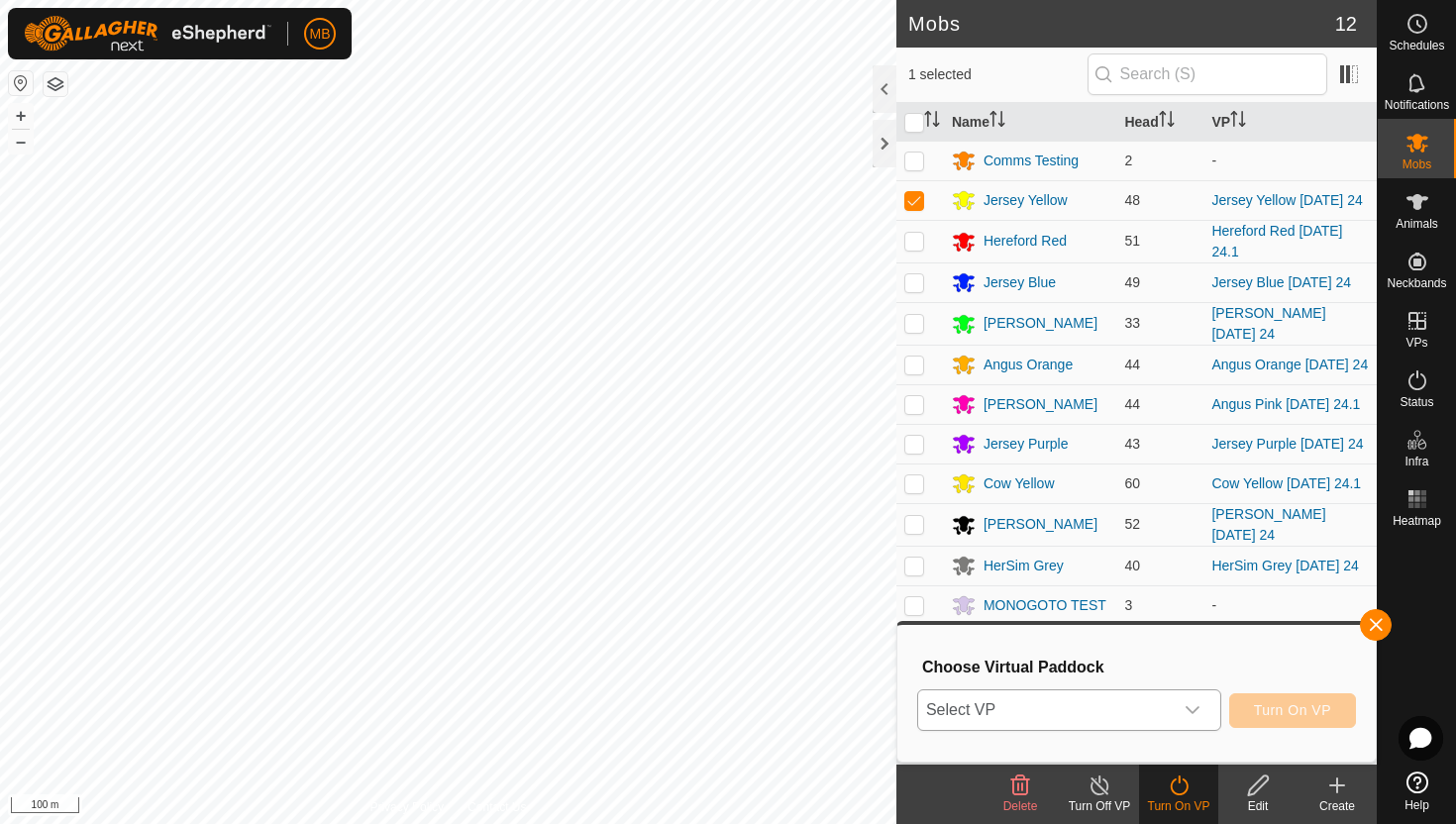 click 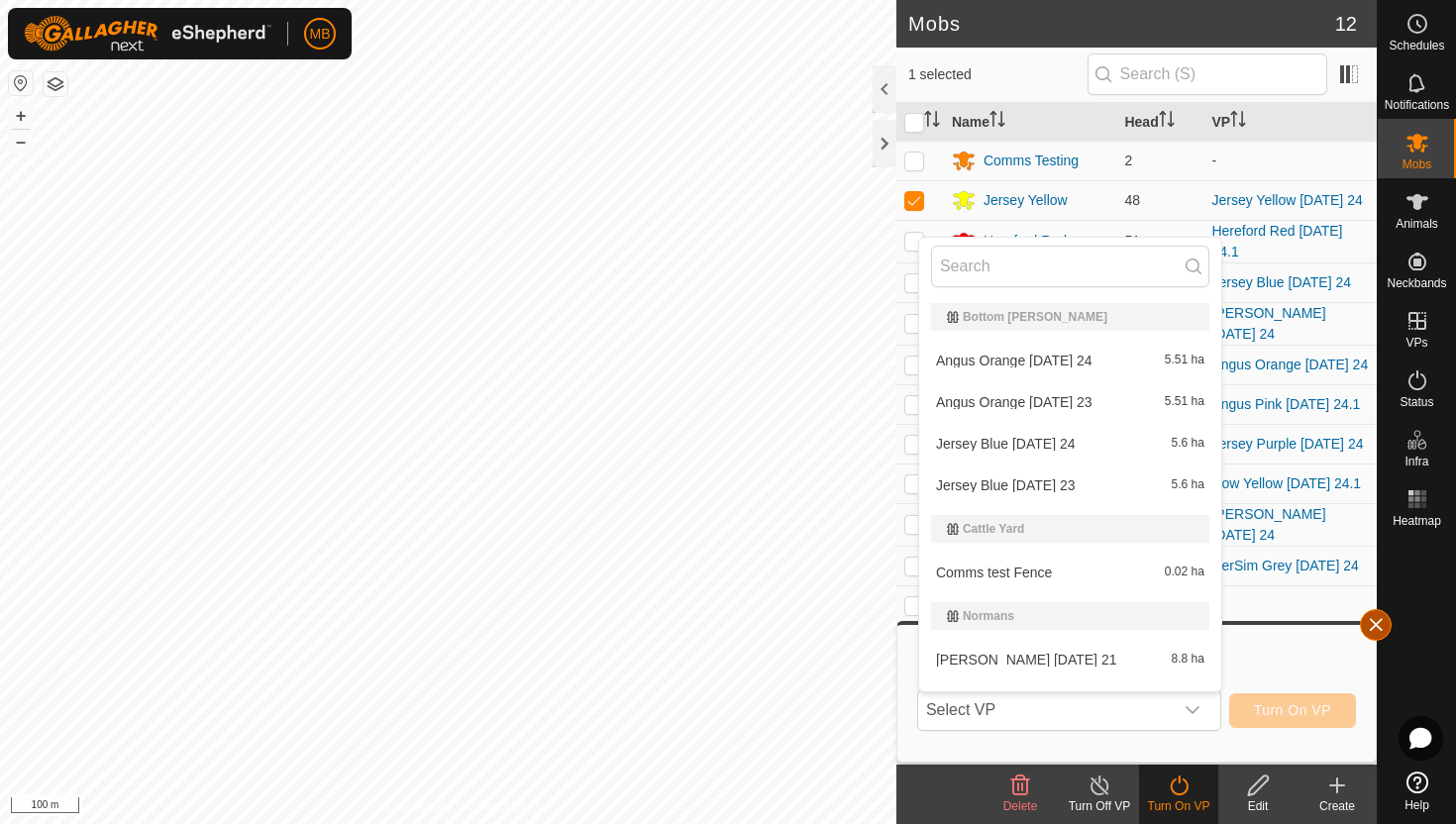 click at bounding box center [1376, 625] 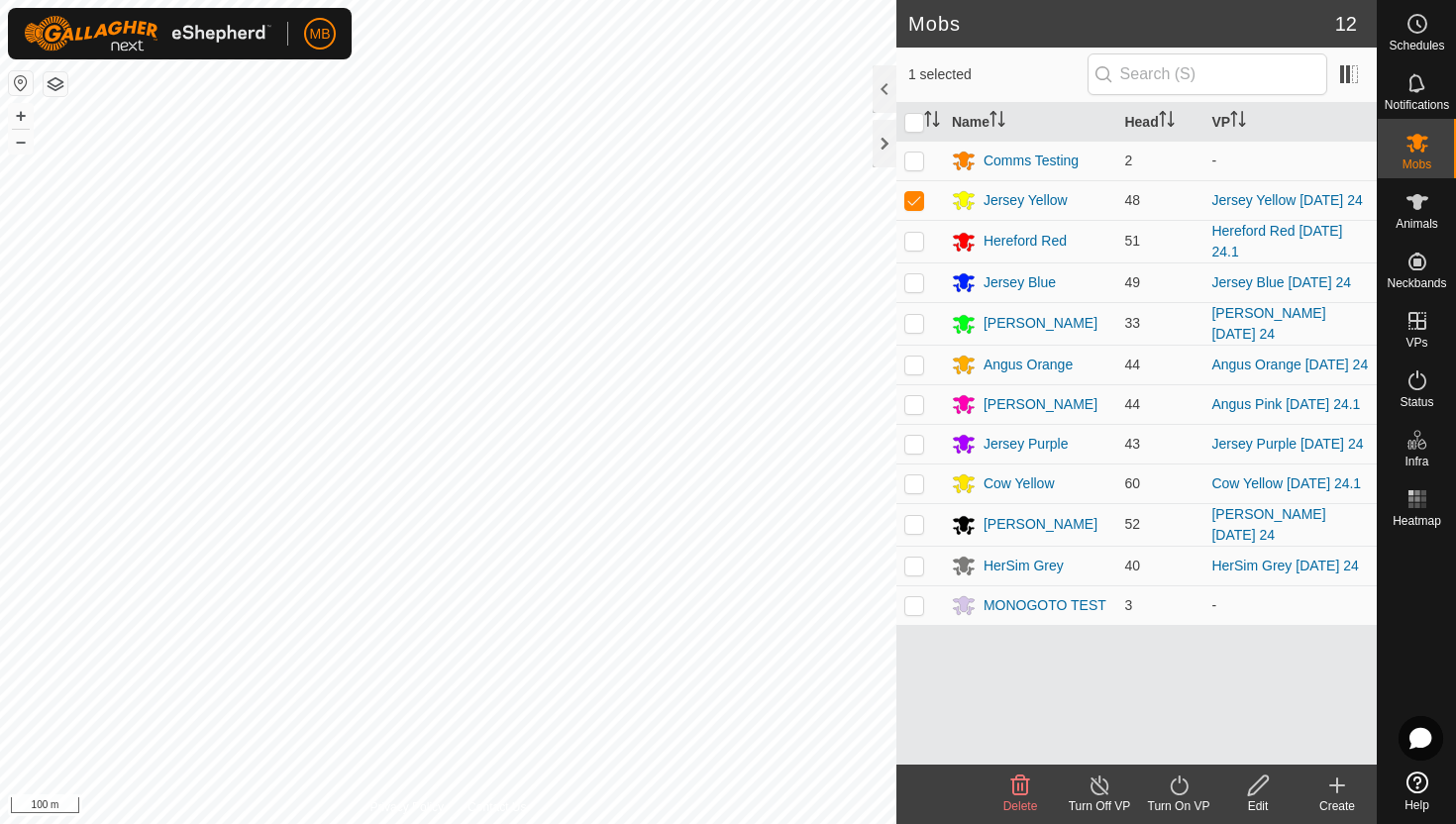 click 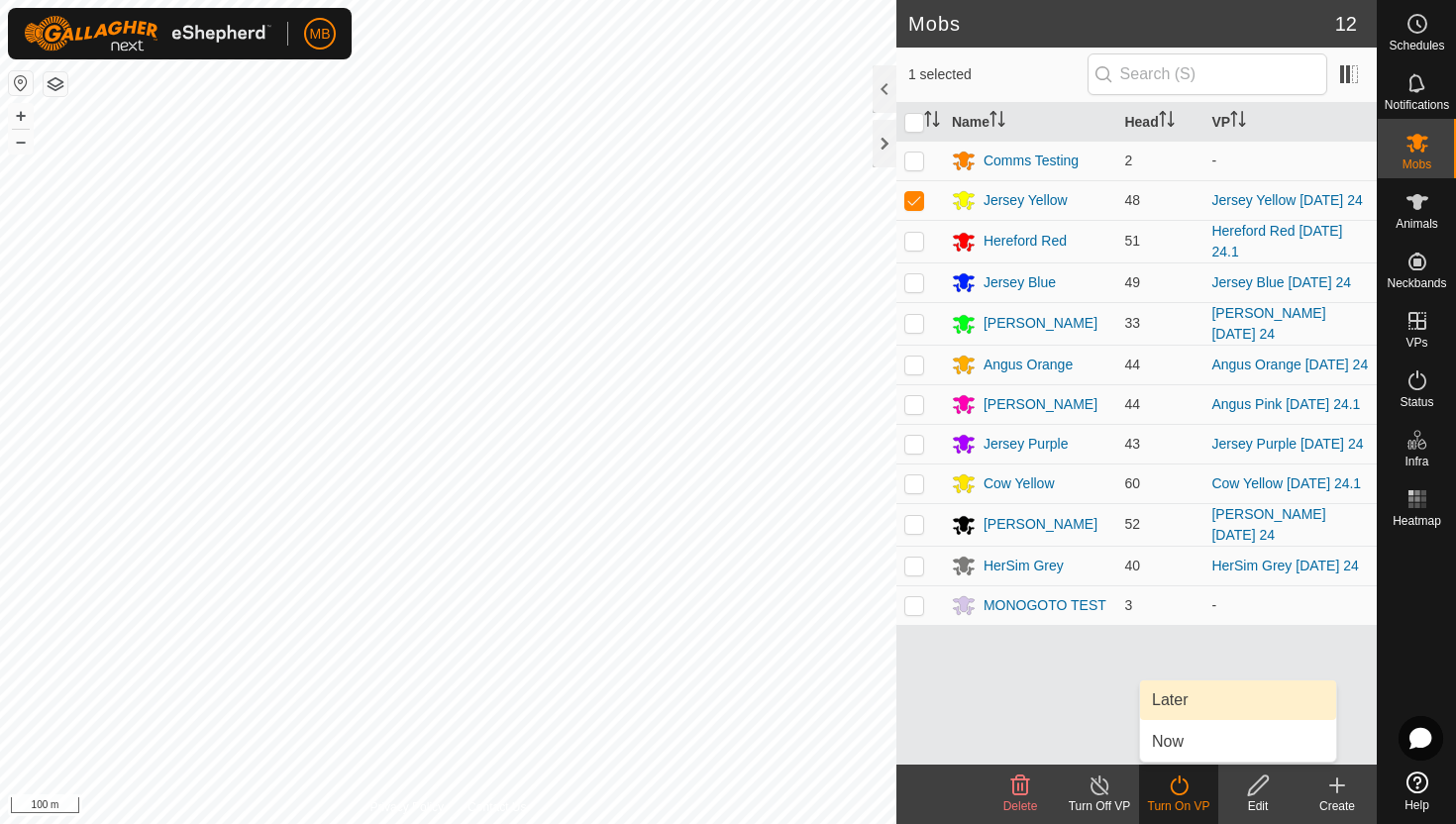 click on "Later" at bounding box center (1238, 700) 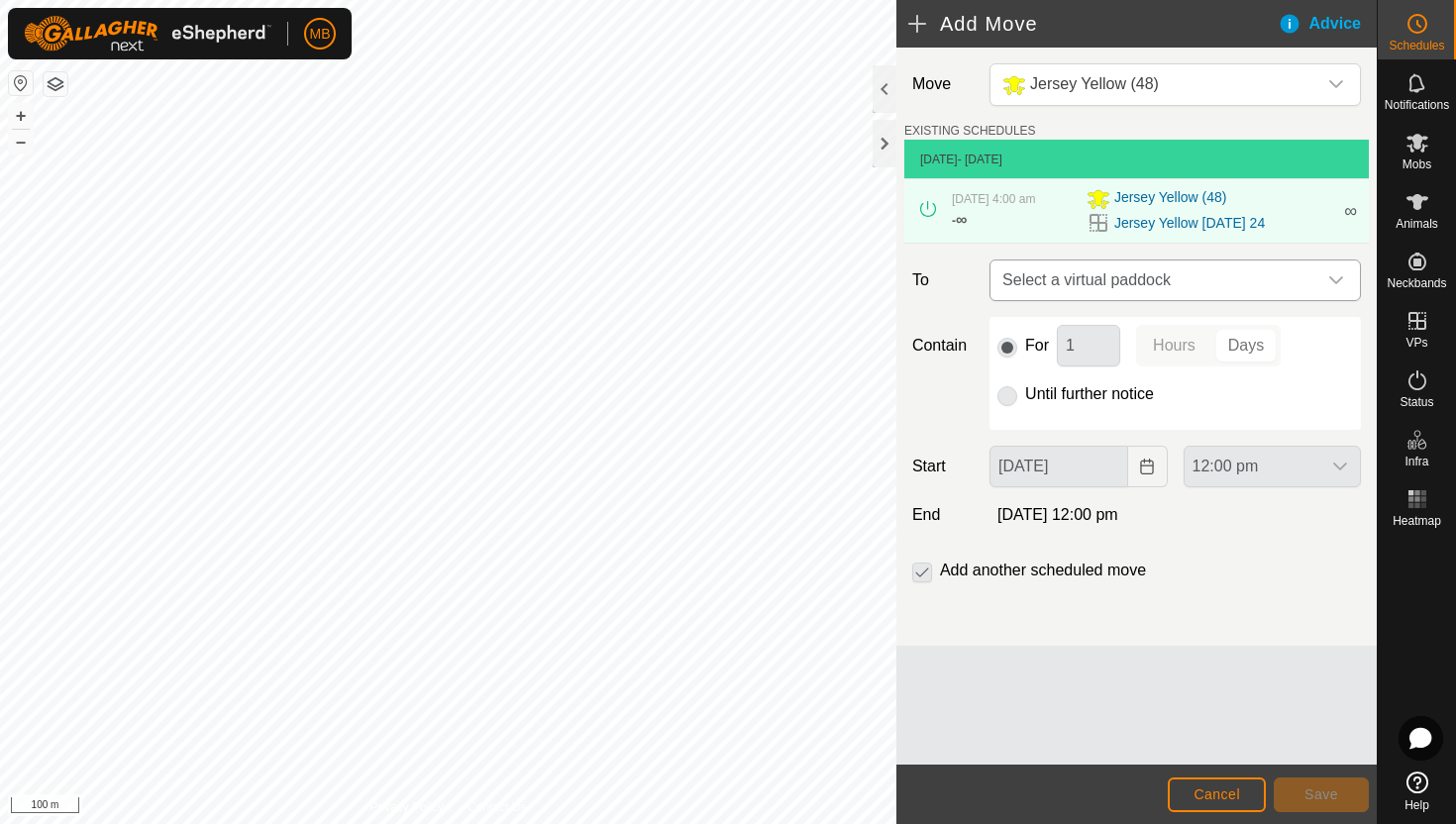 click 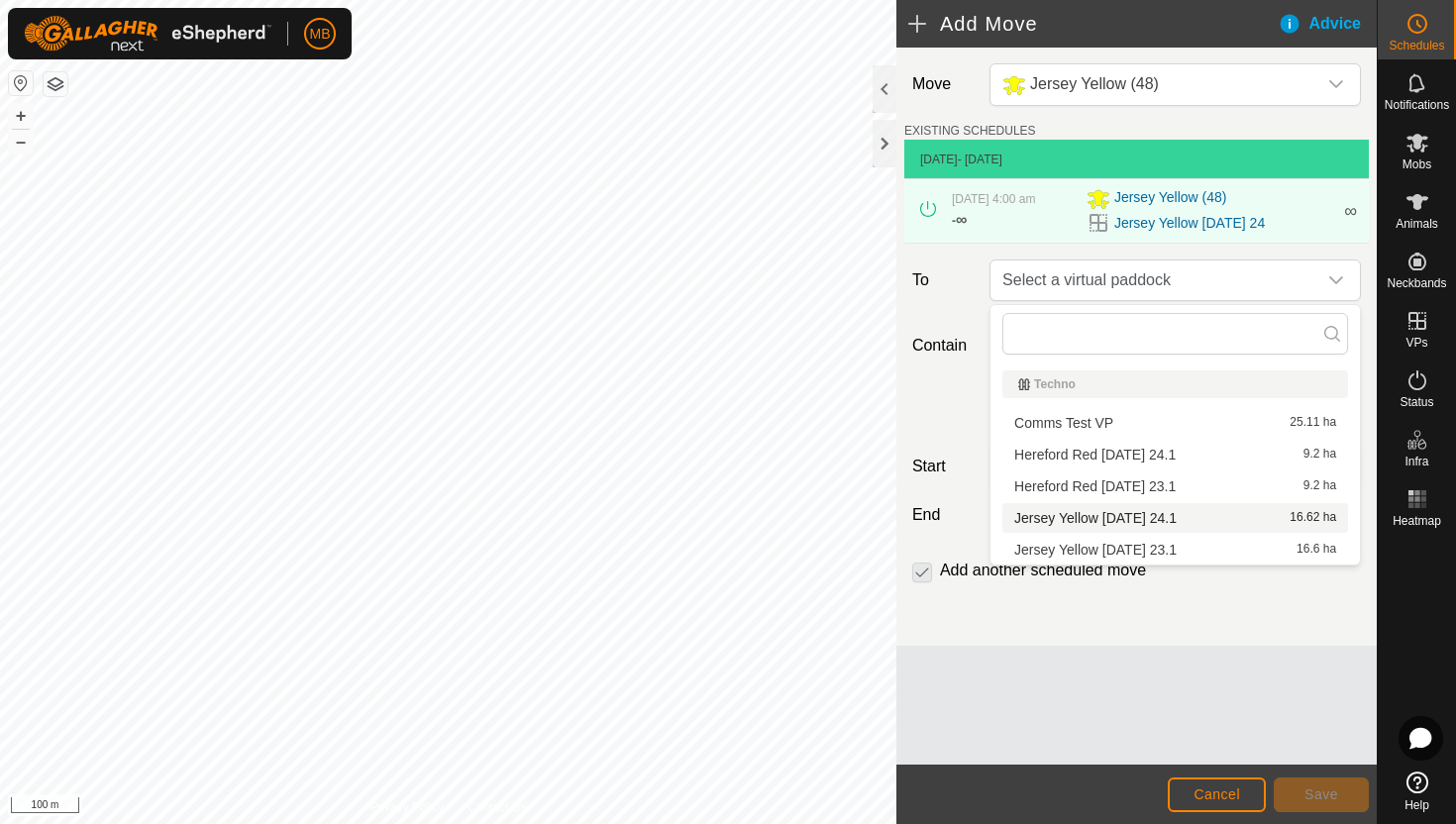 click on "Jersey Yellow Thursday 24.1  16.62 ha" at bounding box center (1175, 518) 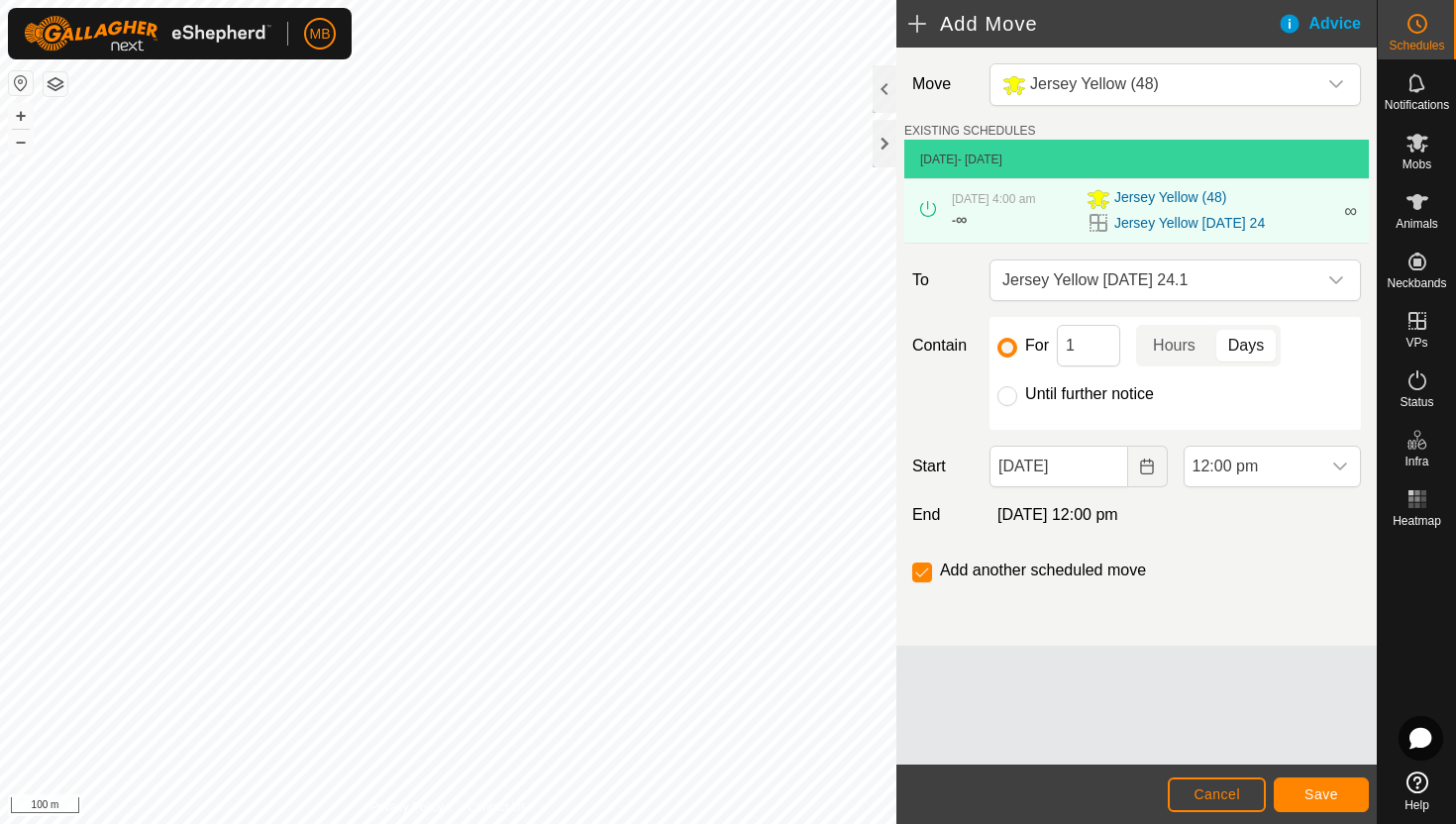 click on "Until further notice" 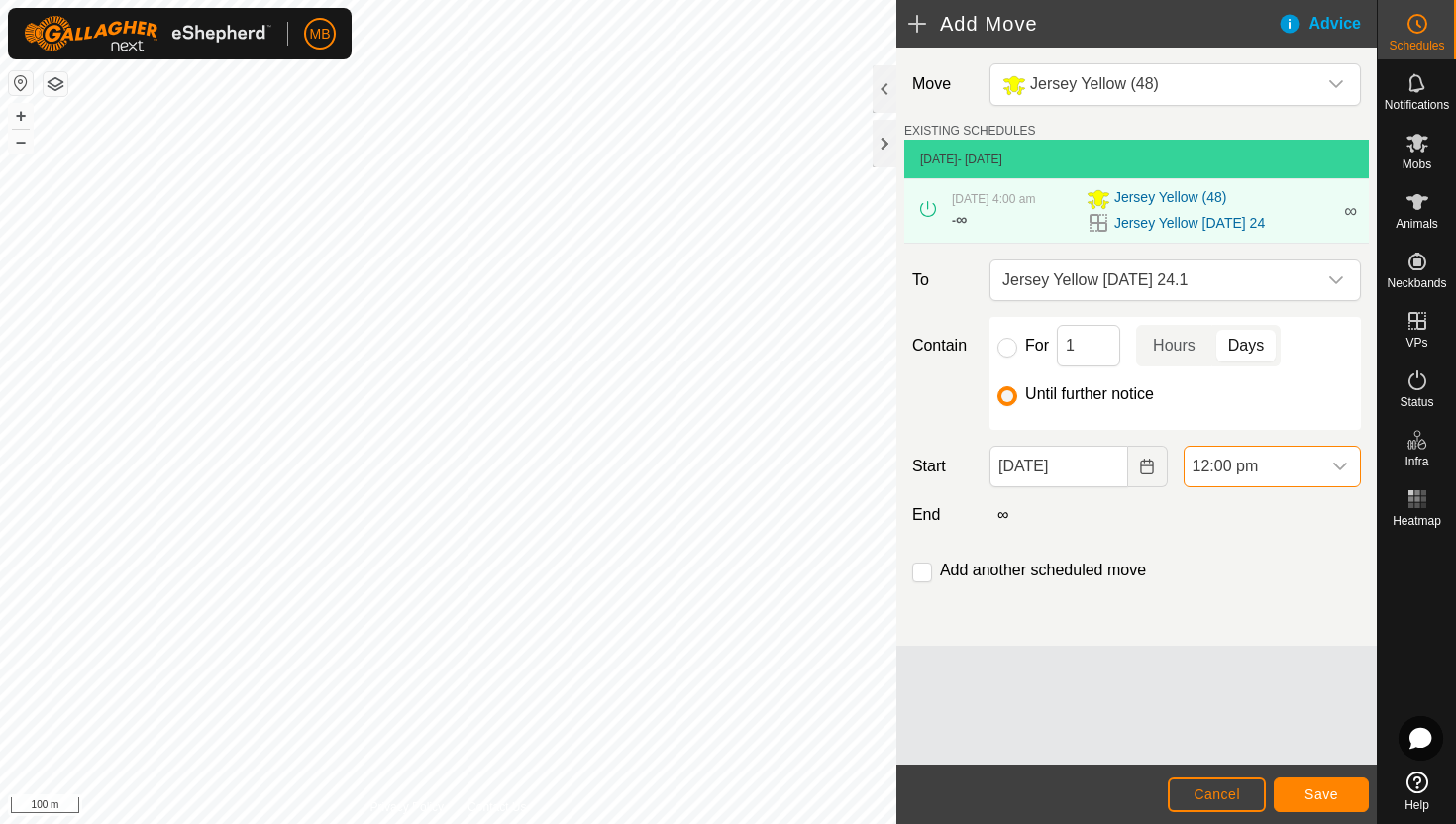 click on "12:00 pm" at bounding box center (1252, 466) 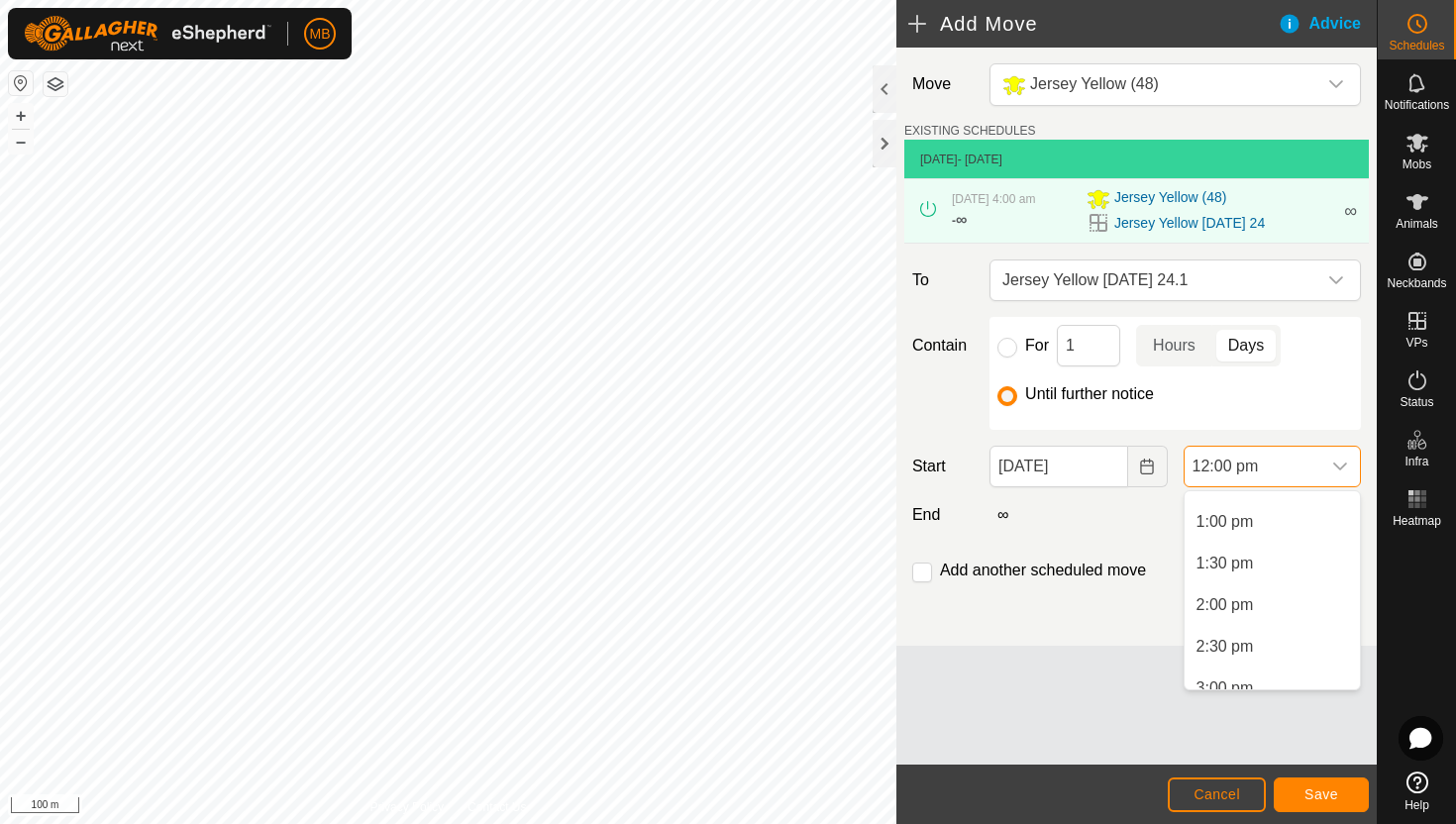 scroll, scrollTop: 1083, scrollLeft: 0, axis: vertical 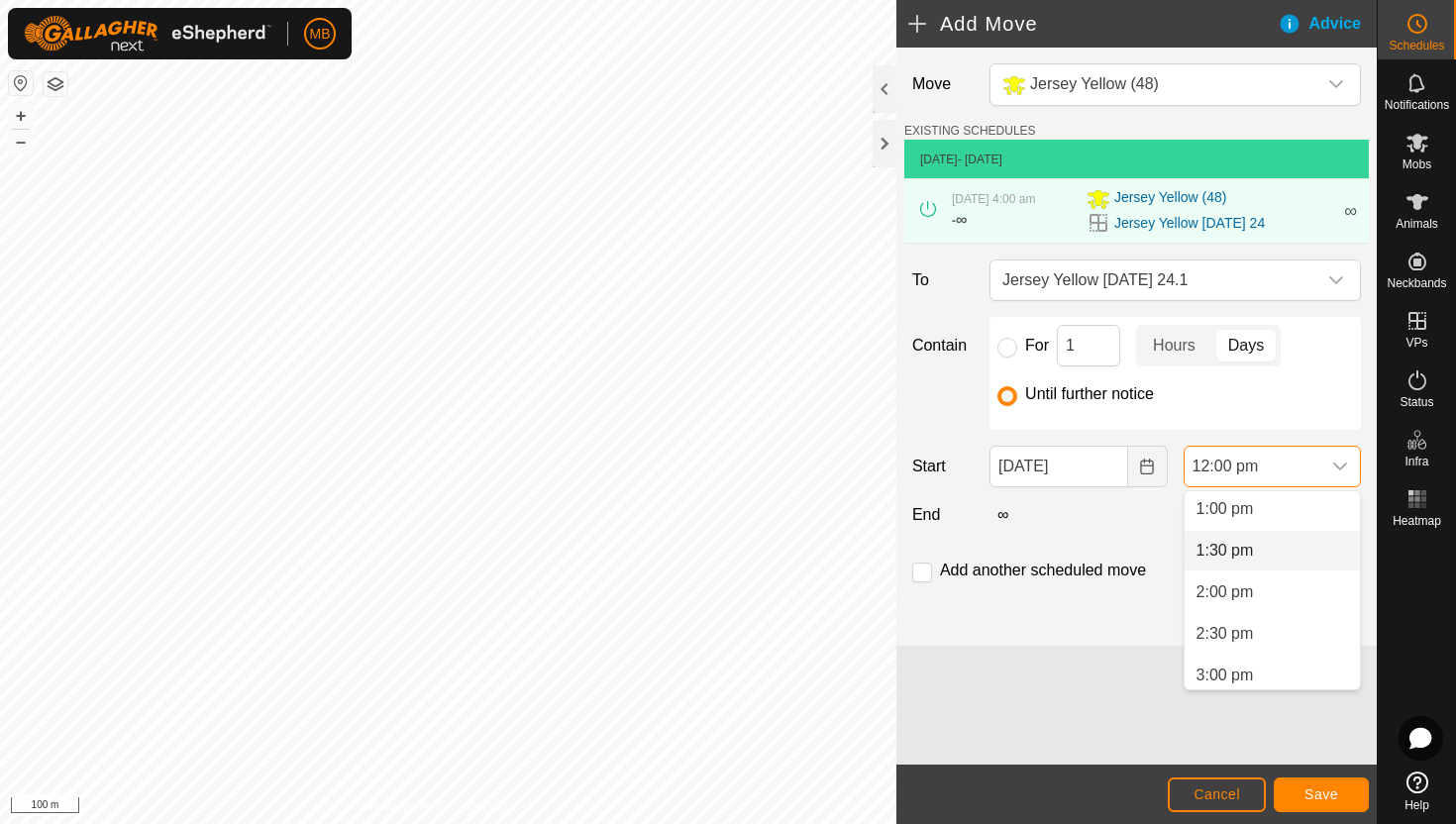 click on "1:30 pm" at bounding box center (1272, 551) 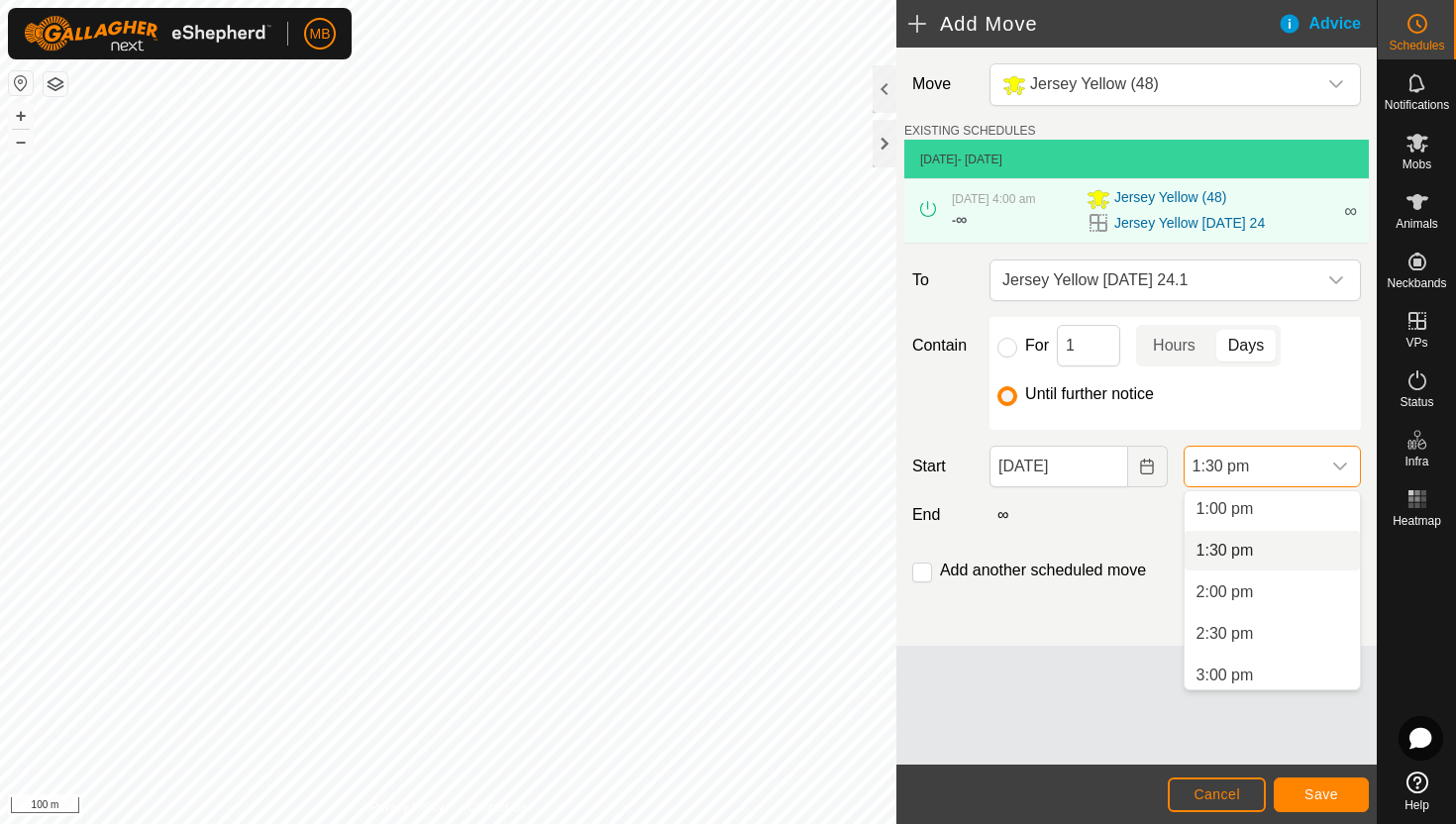 scroll, scrollTop: 0, scrollLeft: 0, axis: both 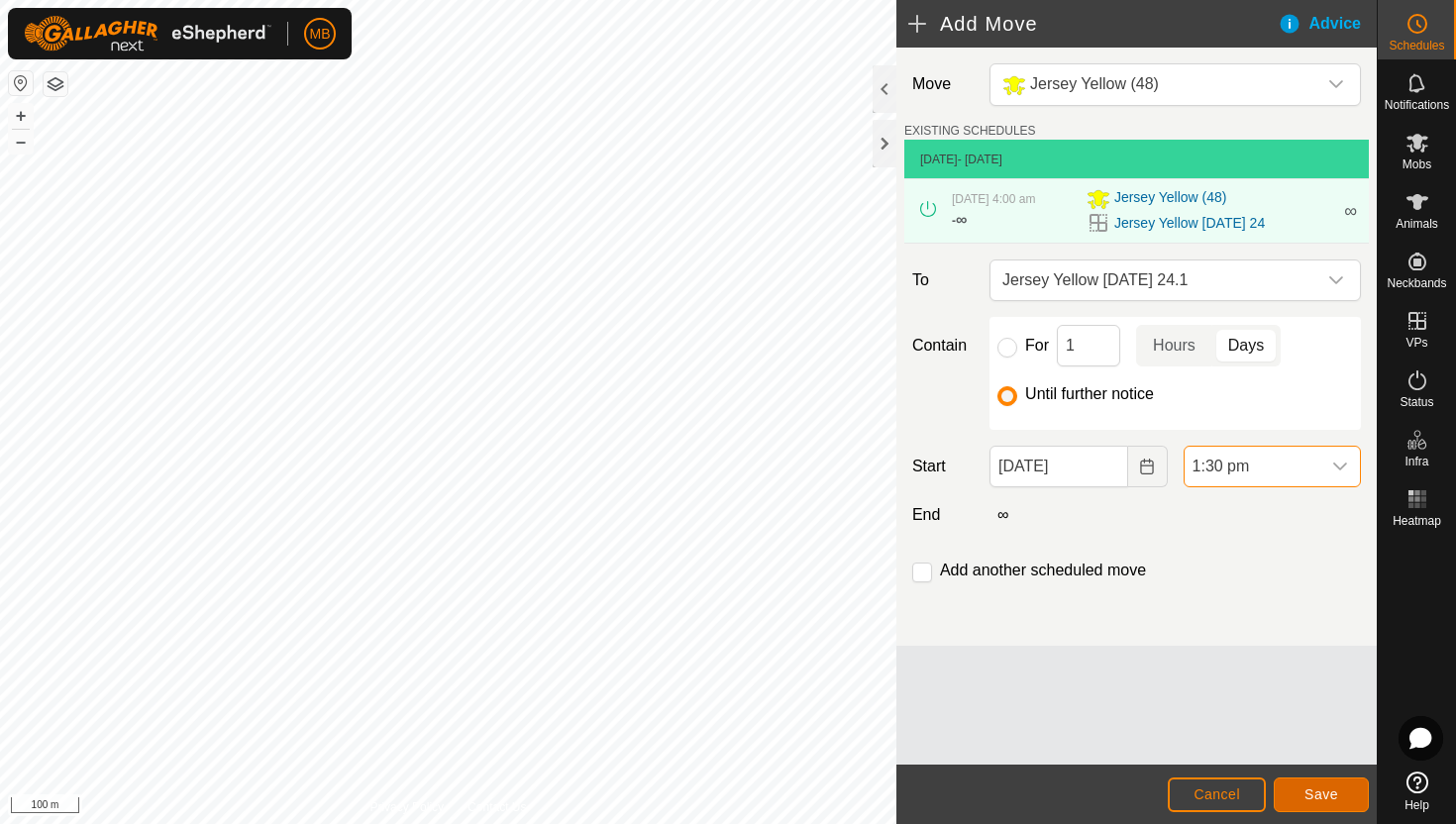 click on "Save" 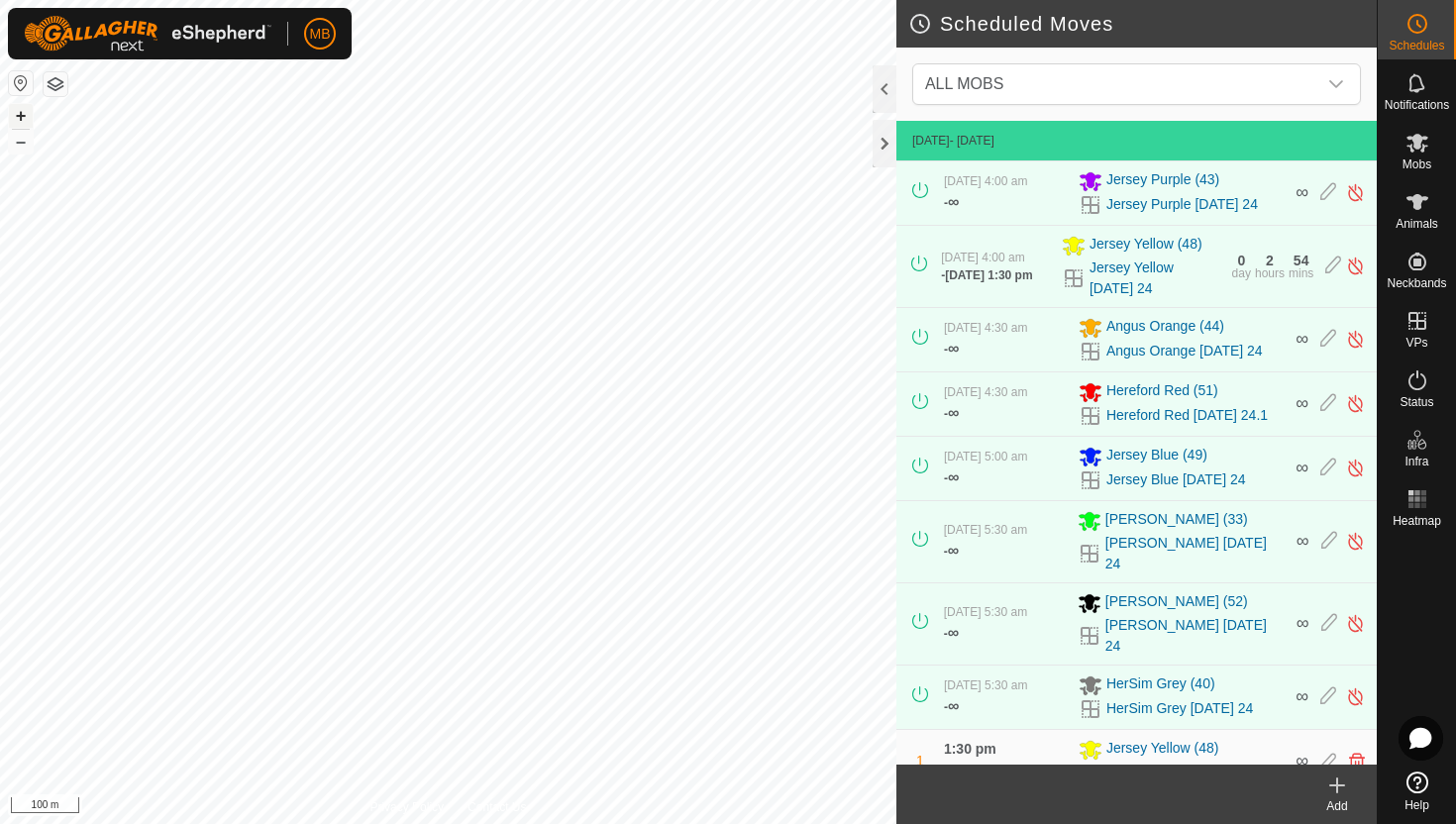 click on "+" at bounding box center [21, 116] 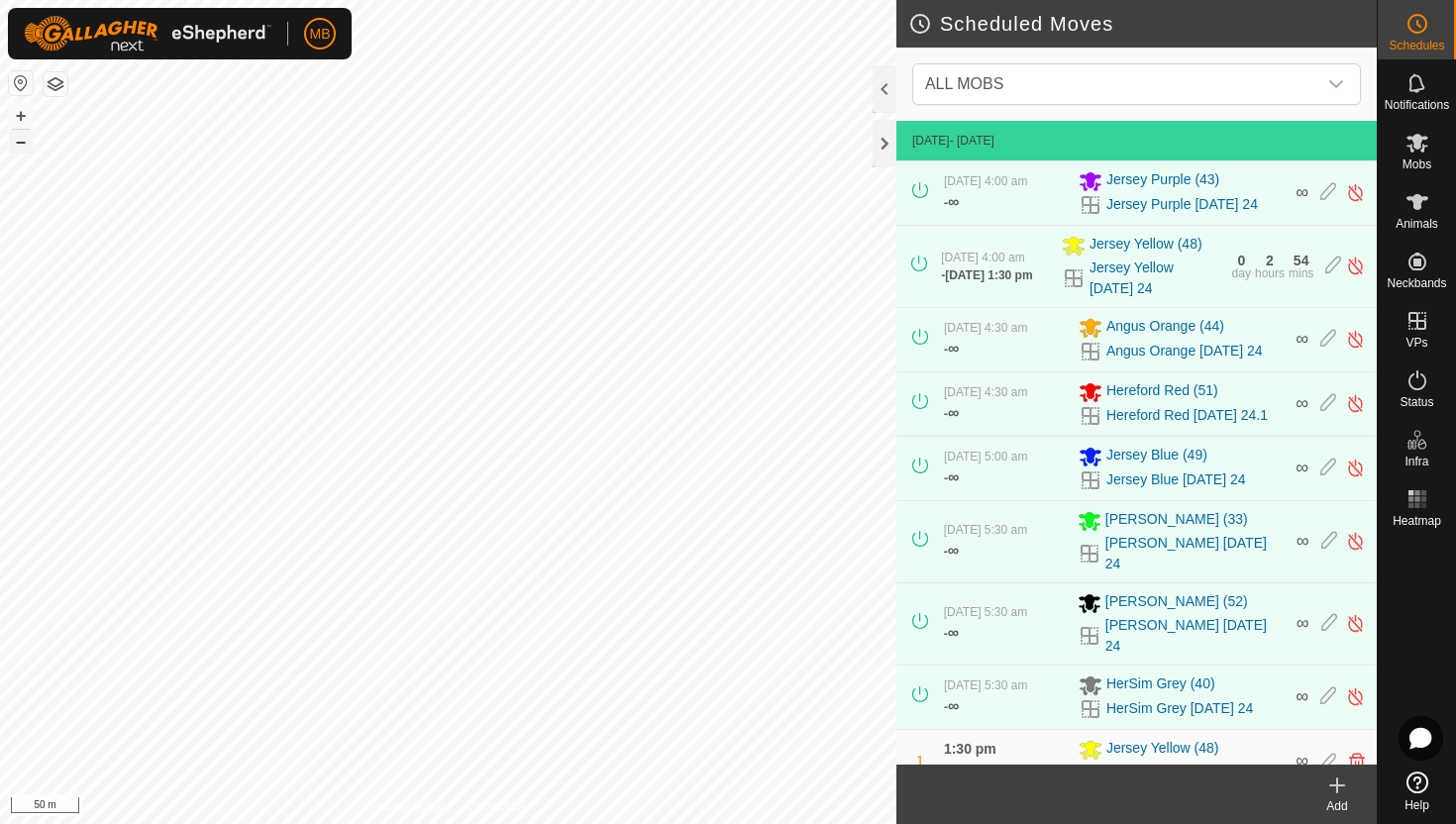 click on "–" at bounding box center (21, 142) 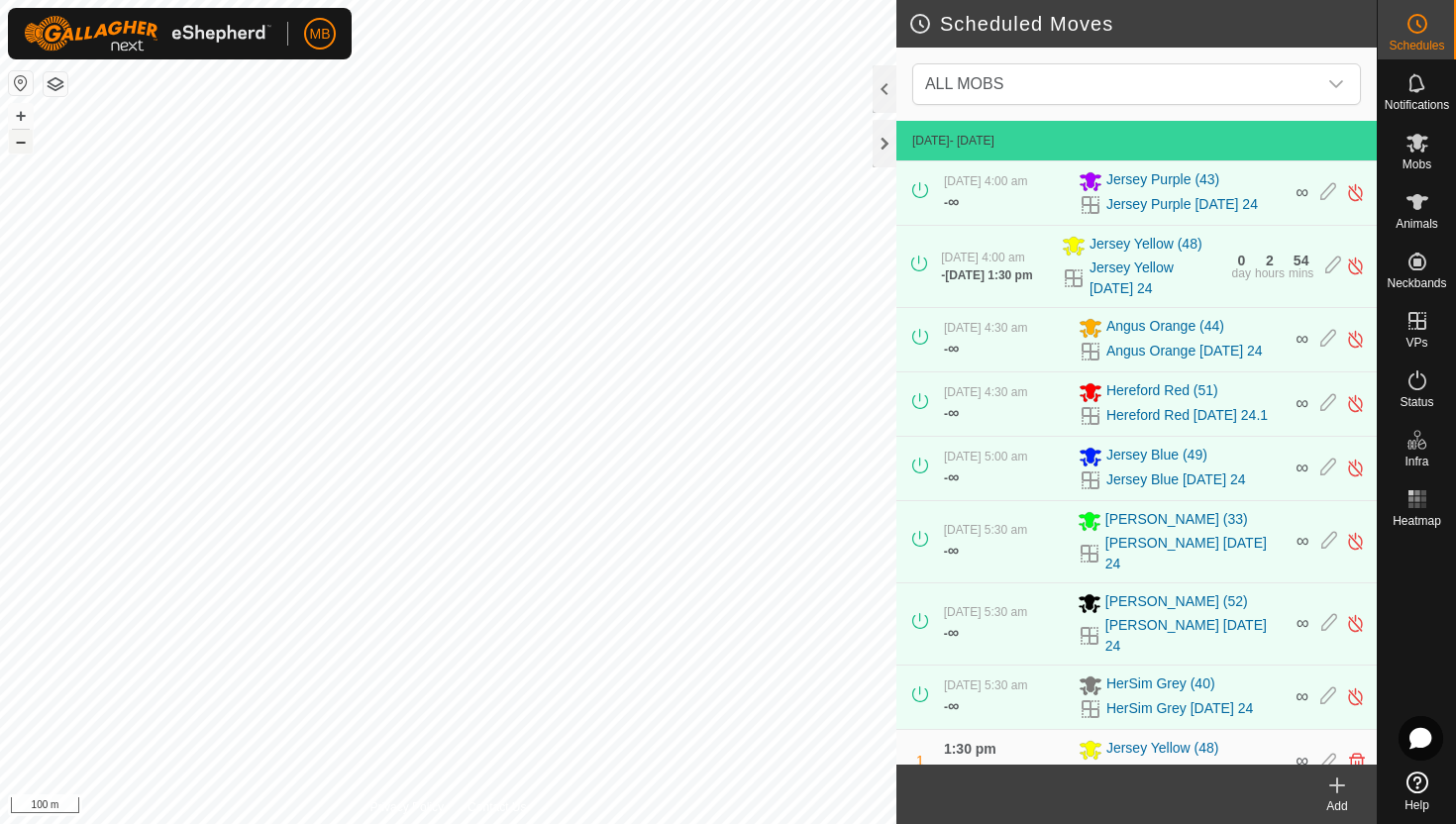 click on "–" at bounding box center [21, 142] 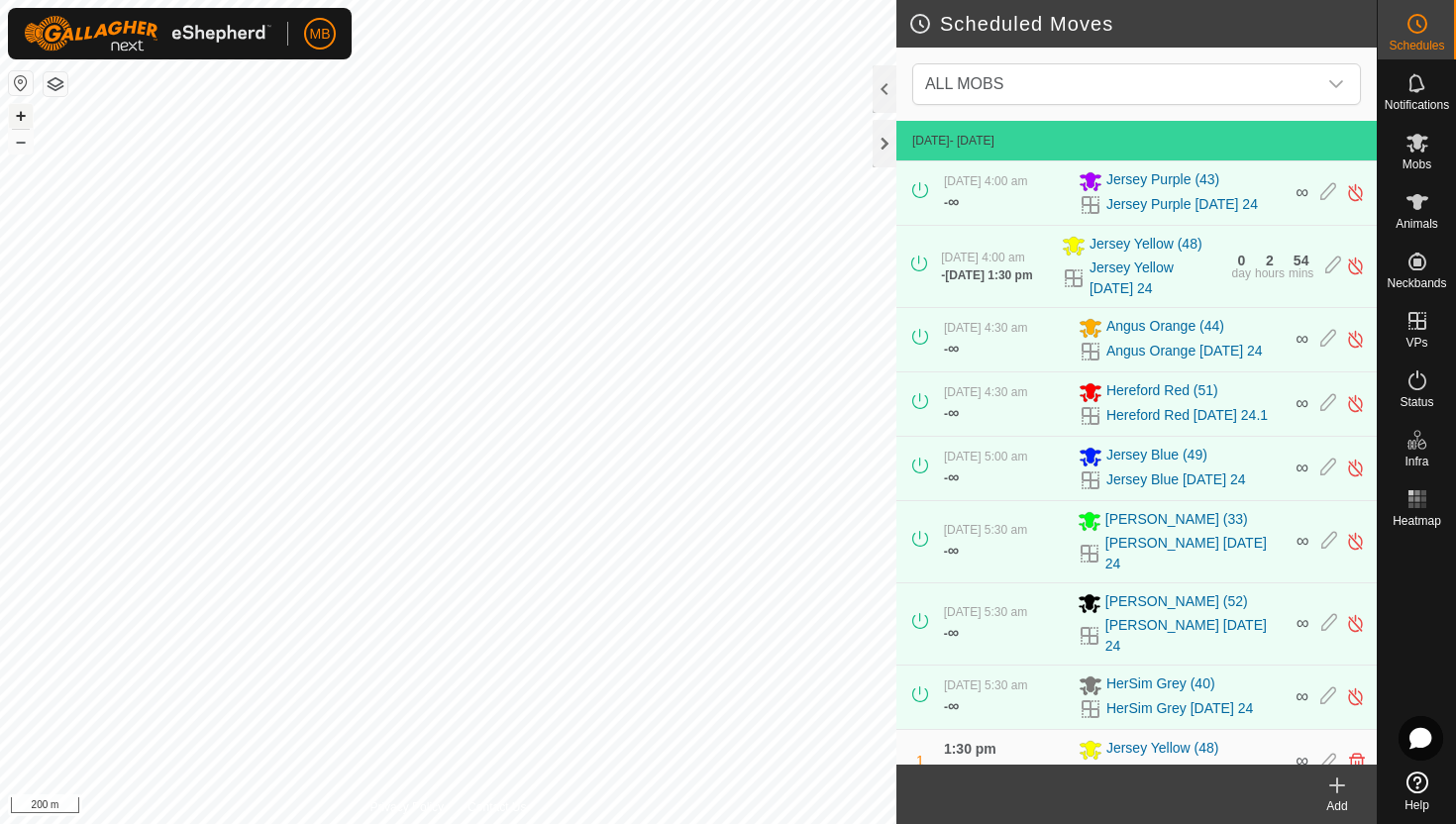 click on "+" at bounding box center [21, 116] 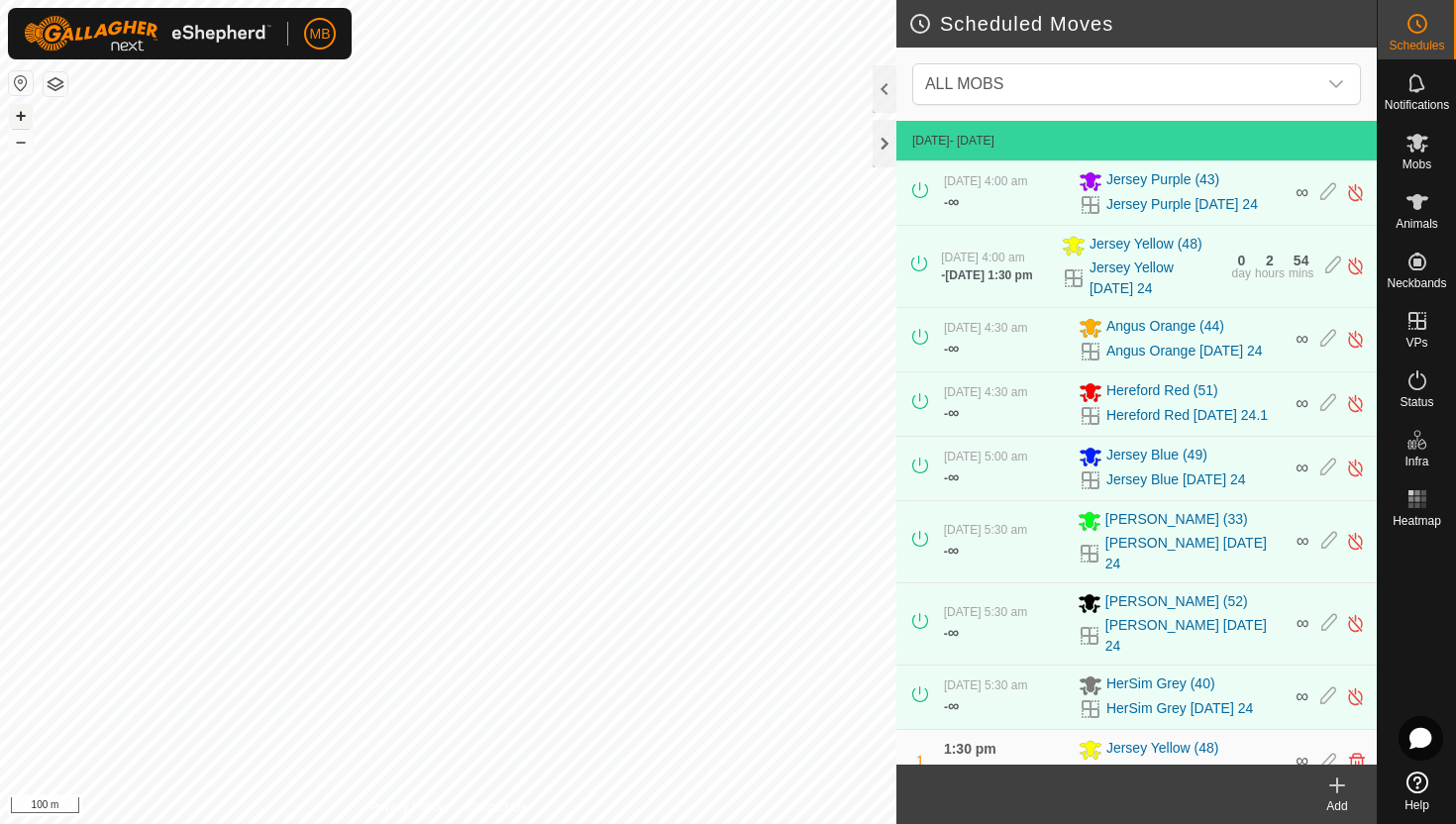 click on "+" at bounding box center [21, 116] 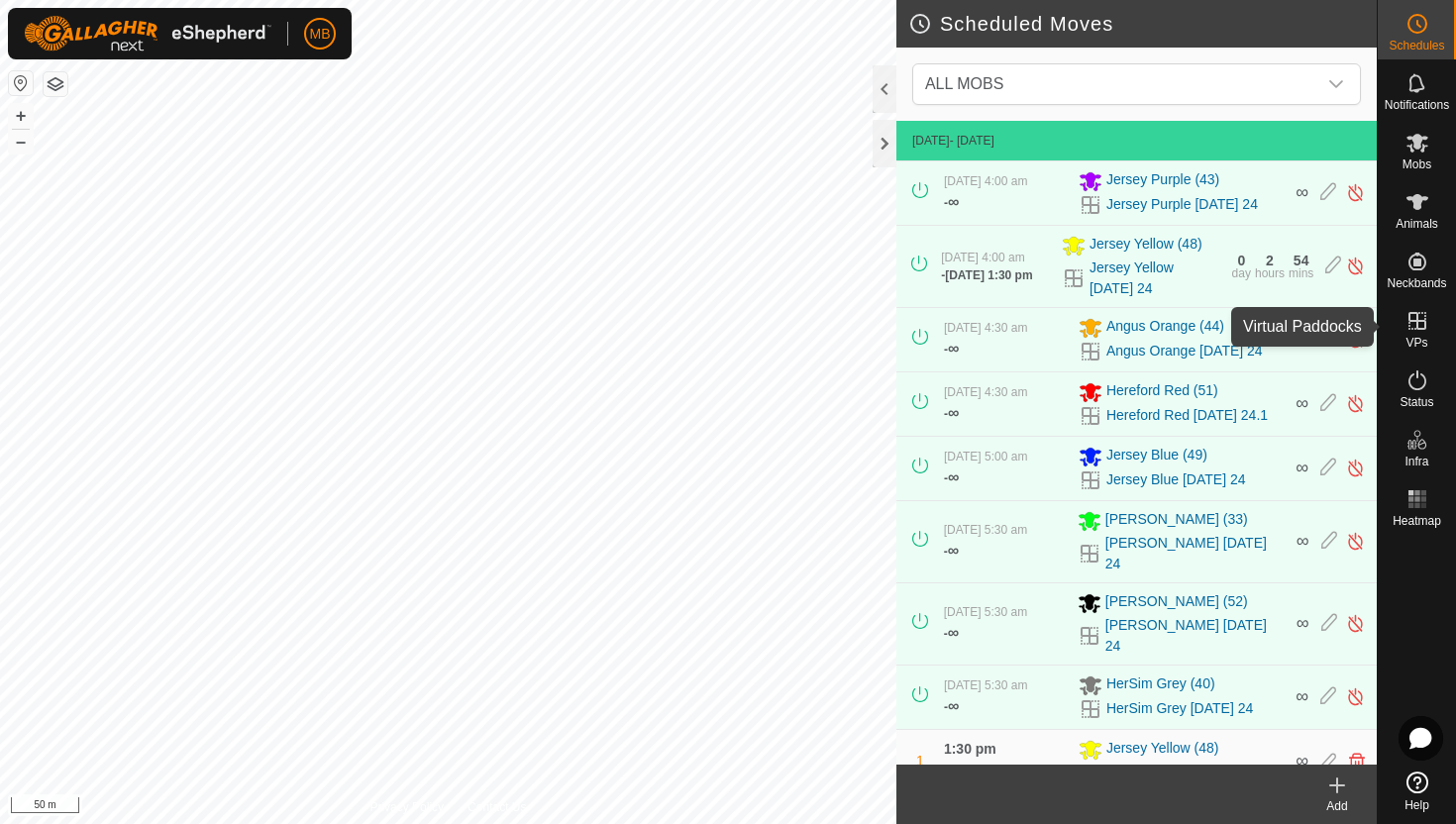 click 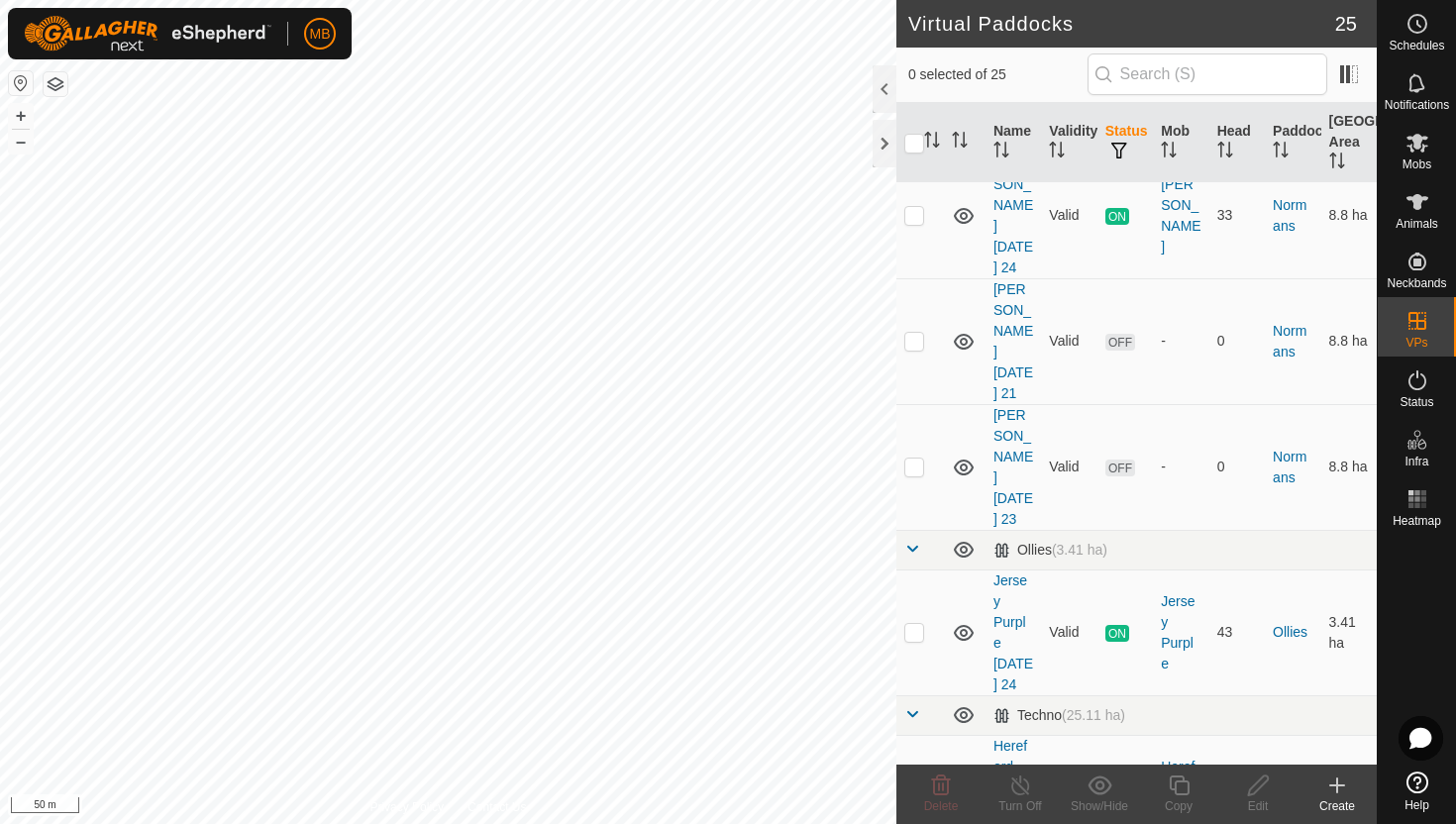 scroll, scrollTop: 740, scrollLeft: 0, axis: vertical 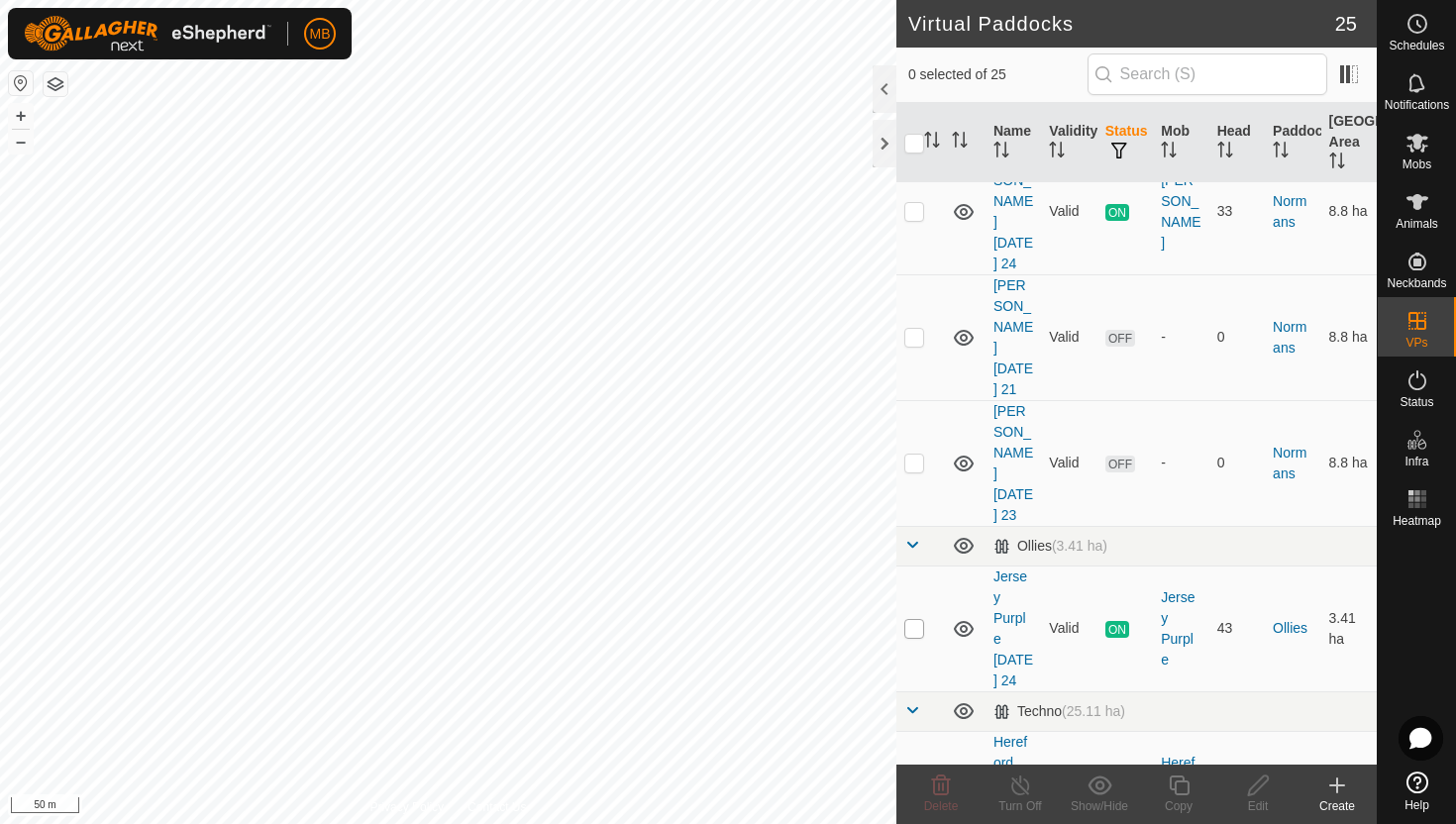 click at bounding box center [914, 629] 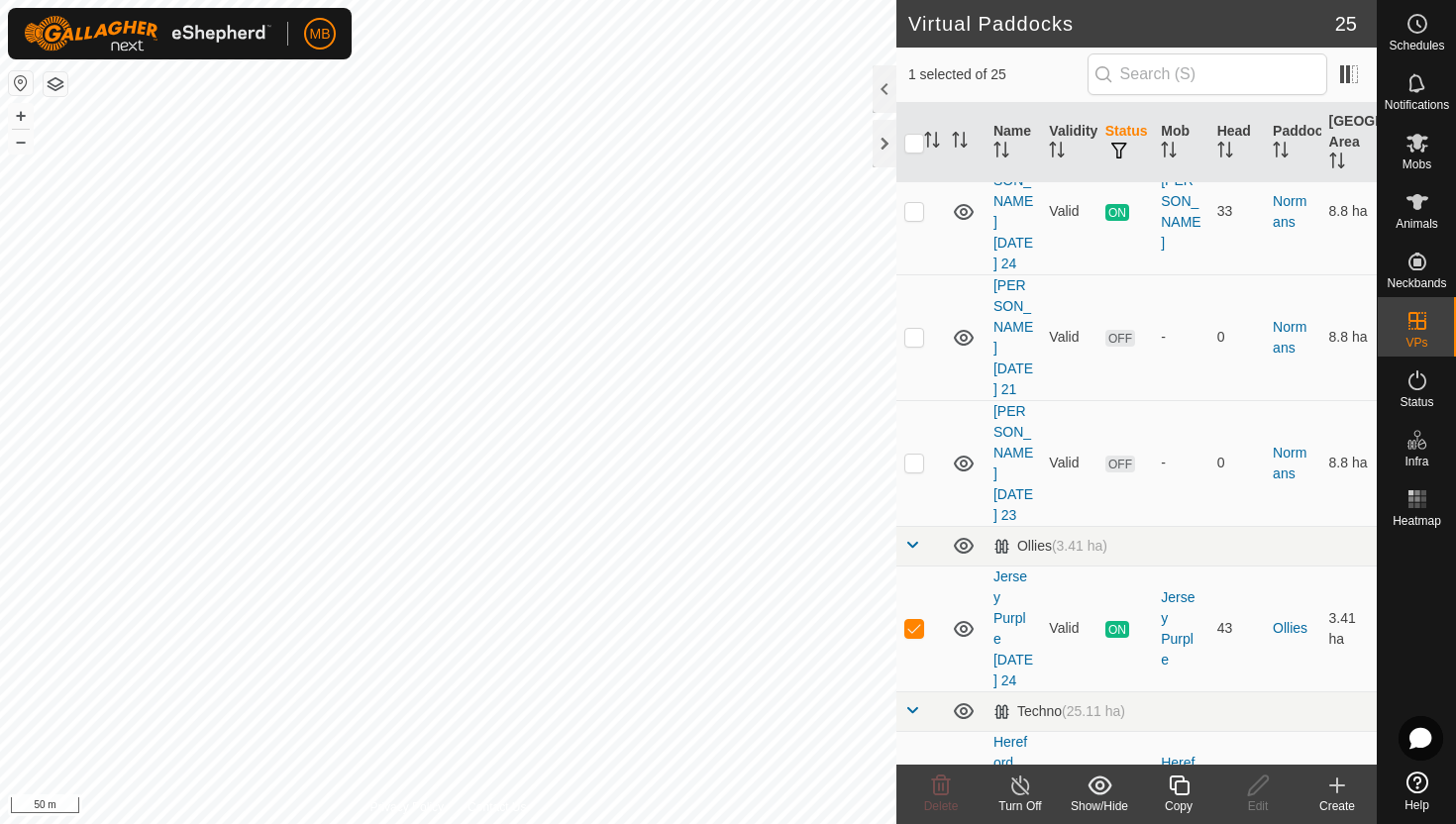 click 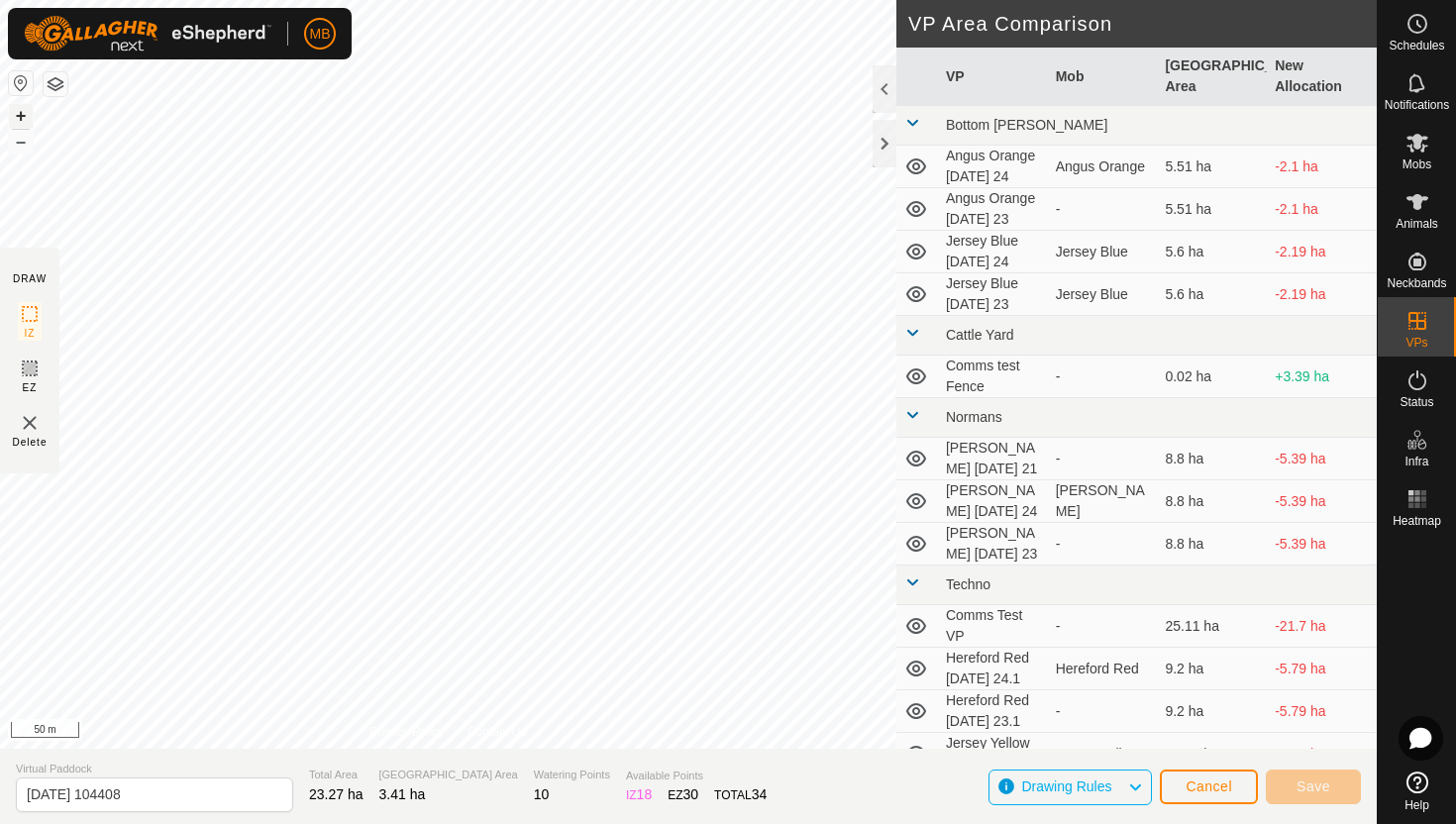 click on "+" at bounding box center (21, 116) 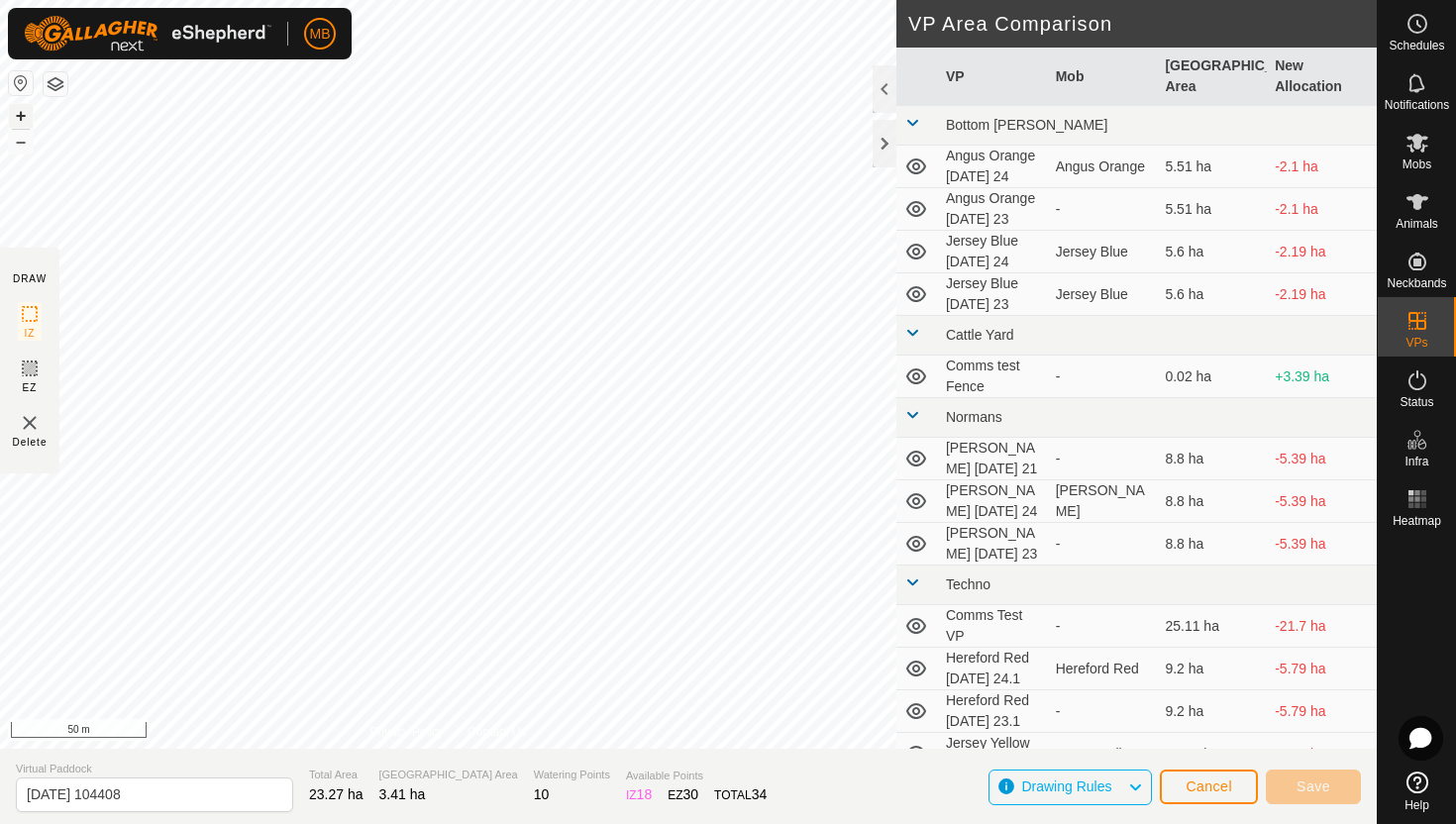 click on "+" at bounding box center [21, 116] 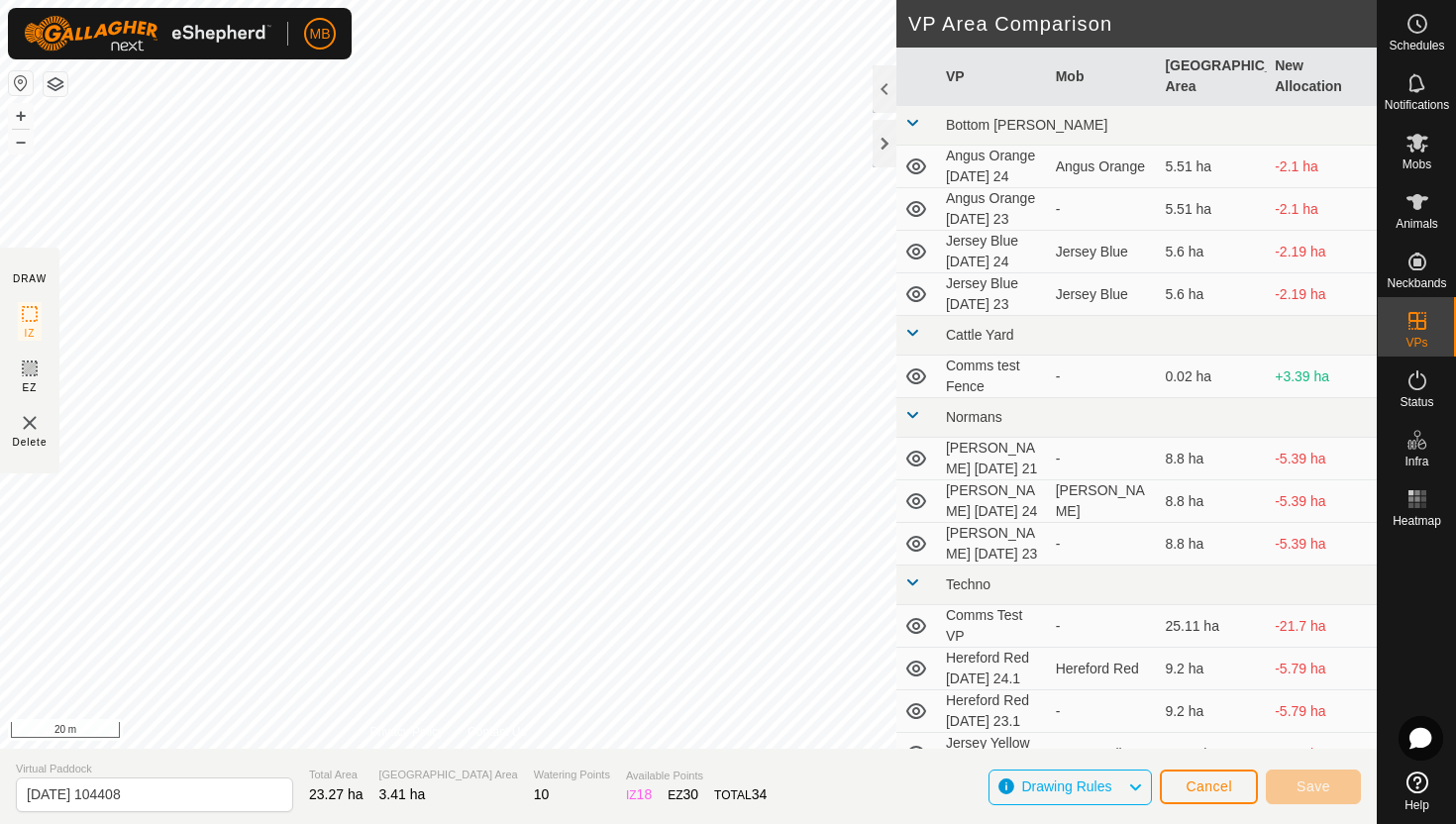 click on "MB Schedules Notifications Mobs Animals Neckbands VPs Status Infra Heatmap Help DRAW IZ EZ Delete Privacy Policy Contact Us + – ⇧ i 20 m VP Area Comparison     VP   Mob   Grazing Area   New Allocation  Bottom Davey  Angus Orange Thursday 24   Angus Orange   5.51 ha  -2.1 ha  Angus Orange Wednesday 23  -  5.51 ha  -2.1 ha  Jersey Blue Thursday 24   Jersey Blue   5.6 ha  -2.19 ha  Jersey Blue Wednesday 23   Jersey Blue   5.6 ha  -2.19 ha Cattle Yard  Comms test Fence  -  0.02 ha  +3.39 ha Normans  Angus Green Monday 21  -  8.8 ha  -5.39 ha  Angus Green Thursday 24   Angus Green   8.8 ha  -5.39 ha  Angus Green Wednesday 23  -  8.8 ha  -5.39 ha Techno  Comms Test VP  -  25.11 ha  -21.7 ha  Hereford Red Thursday 24.1   Hereford Red   9.2 ha  -5.79 ha  Hereford Red Wednesday 23.1  -  9.2 ha  -5.79 ha  Jersey Yellow Thursday 24   Jersey Yellow   16.61 ha  -13.2 ha  Jersey Yellow Thursday 24.1  -  16.62 ha  -13.21 ha  Jersey Yellow Wednesday 23.1  -  16.6 ha  -13.19 ha Woolshed  Angus Black   3.22 ha" at bounding box center (728, 412) 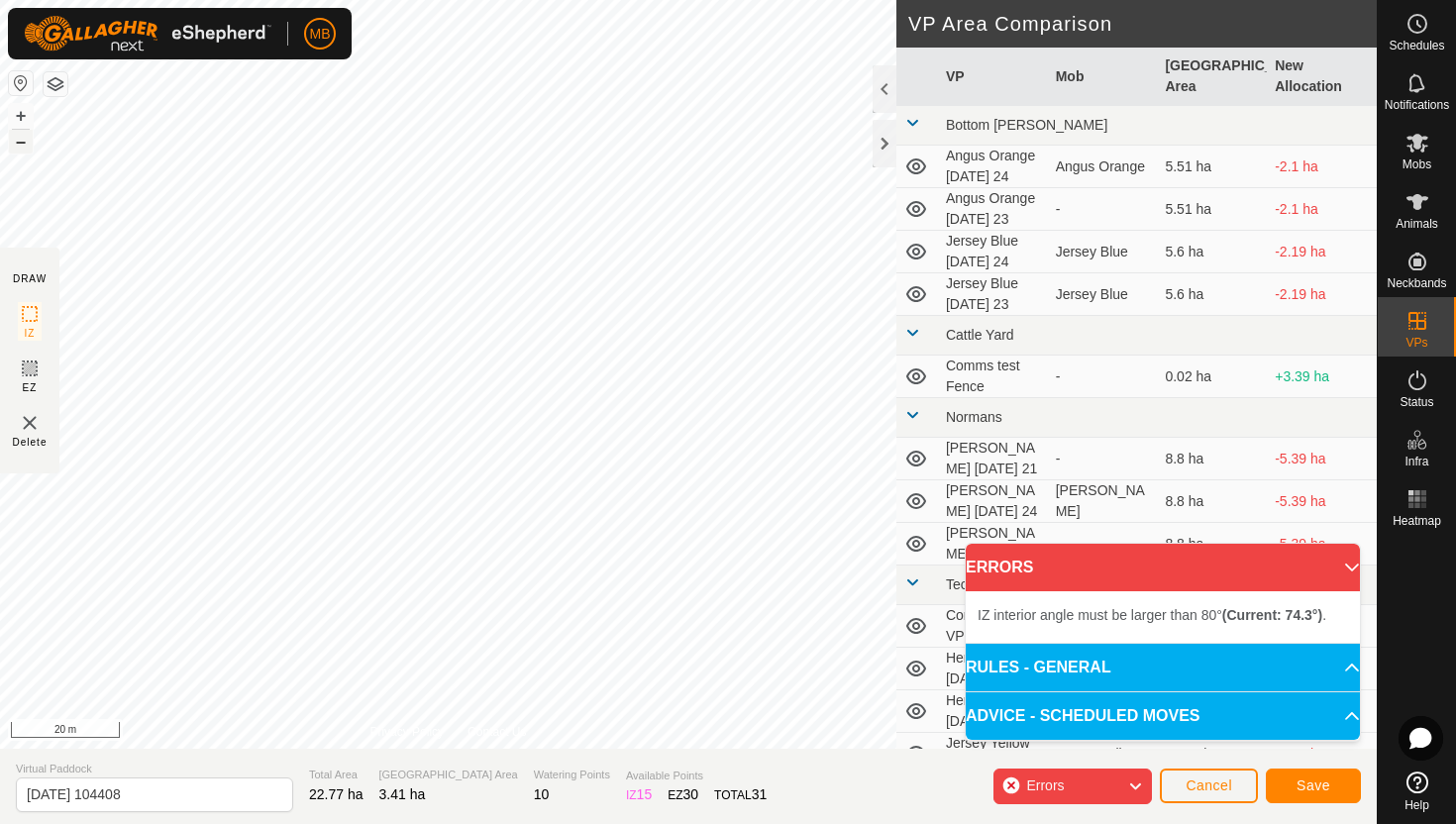 click on "–" at bounding box center (21, 142) 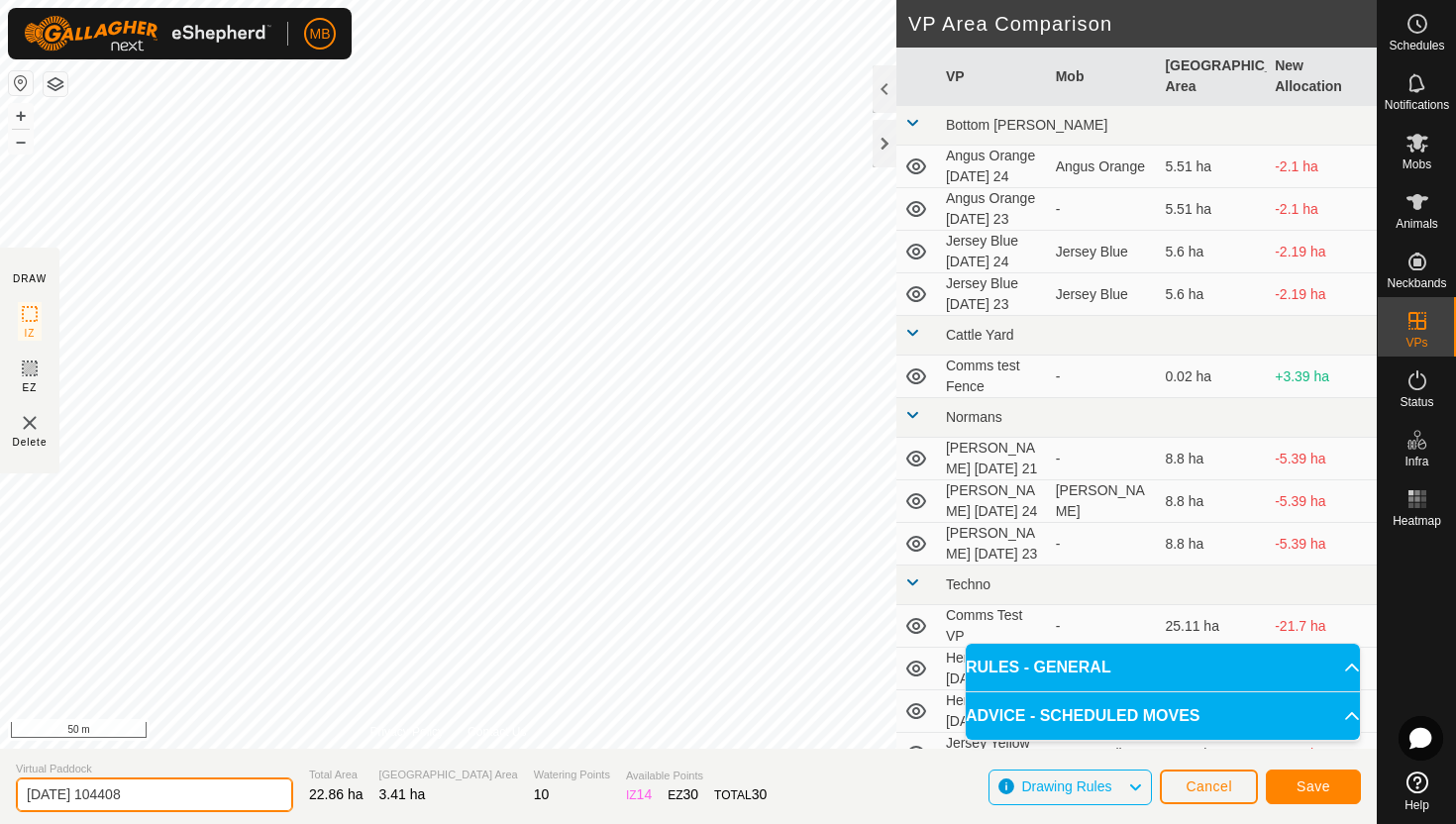 click on "2025-07-24 104408" 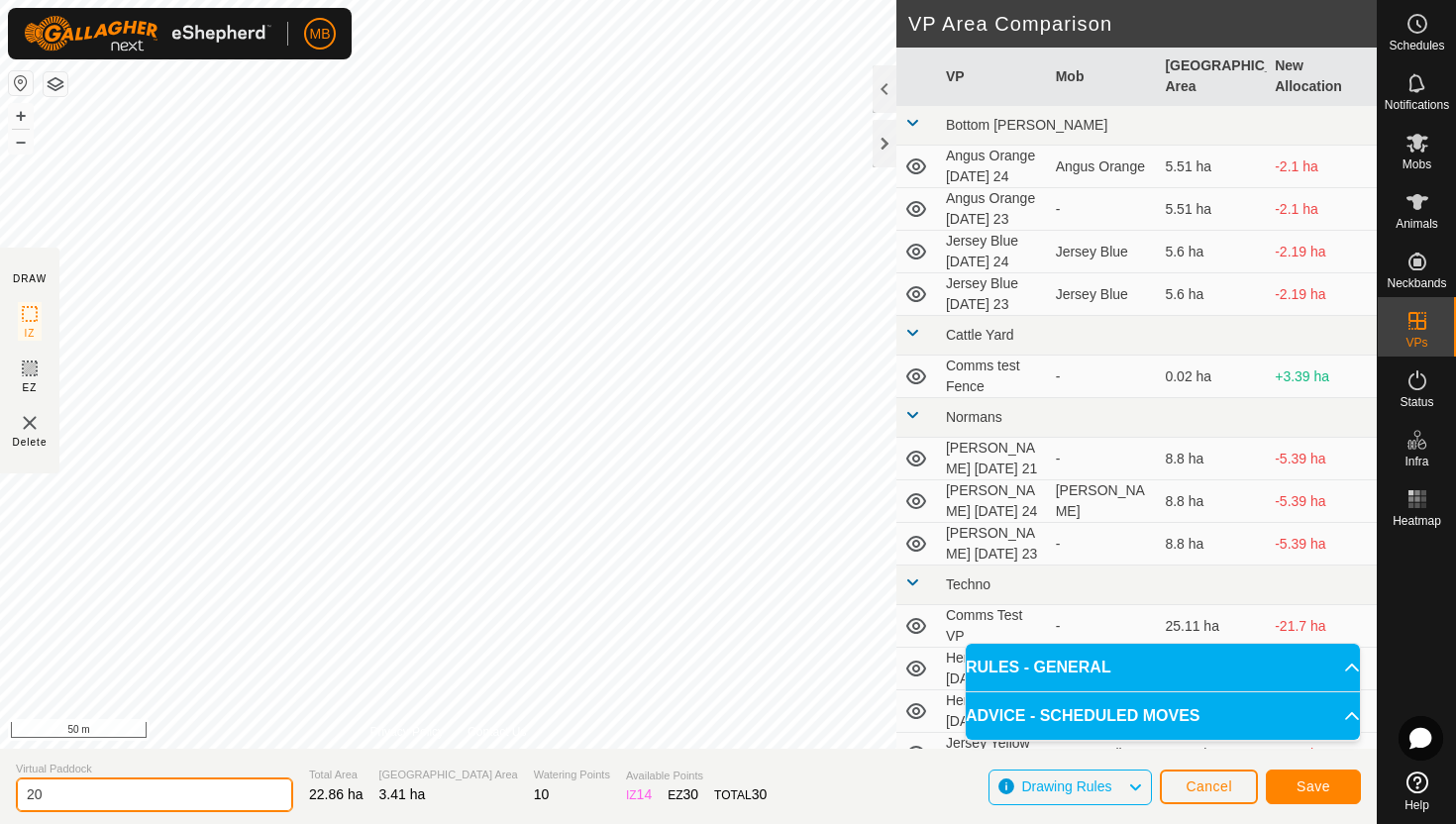 type on "2" 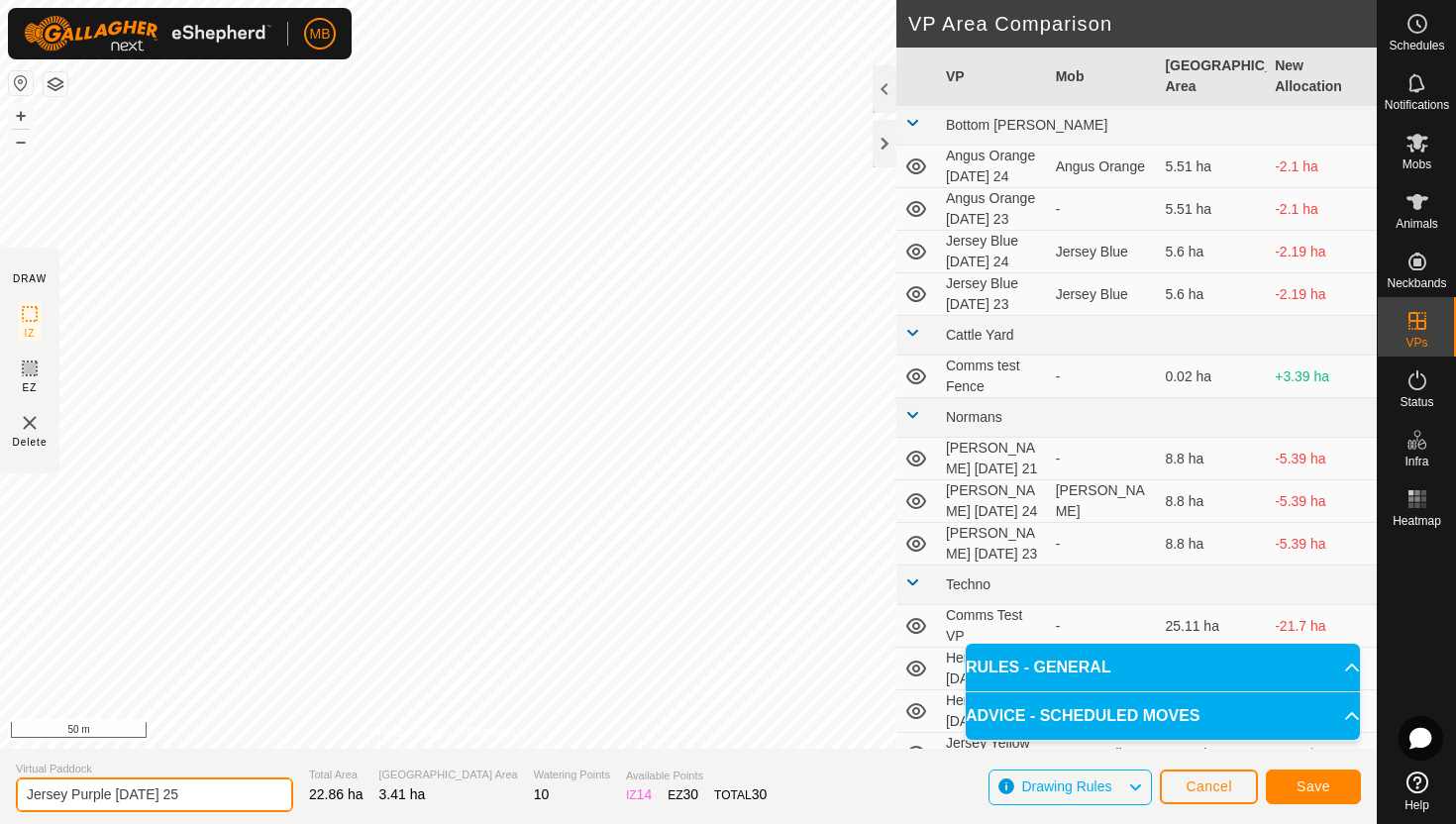 type on "Jersey Purple Friday 25" 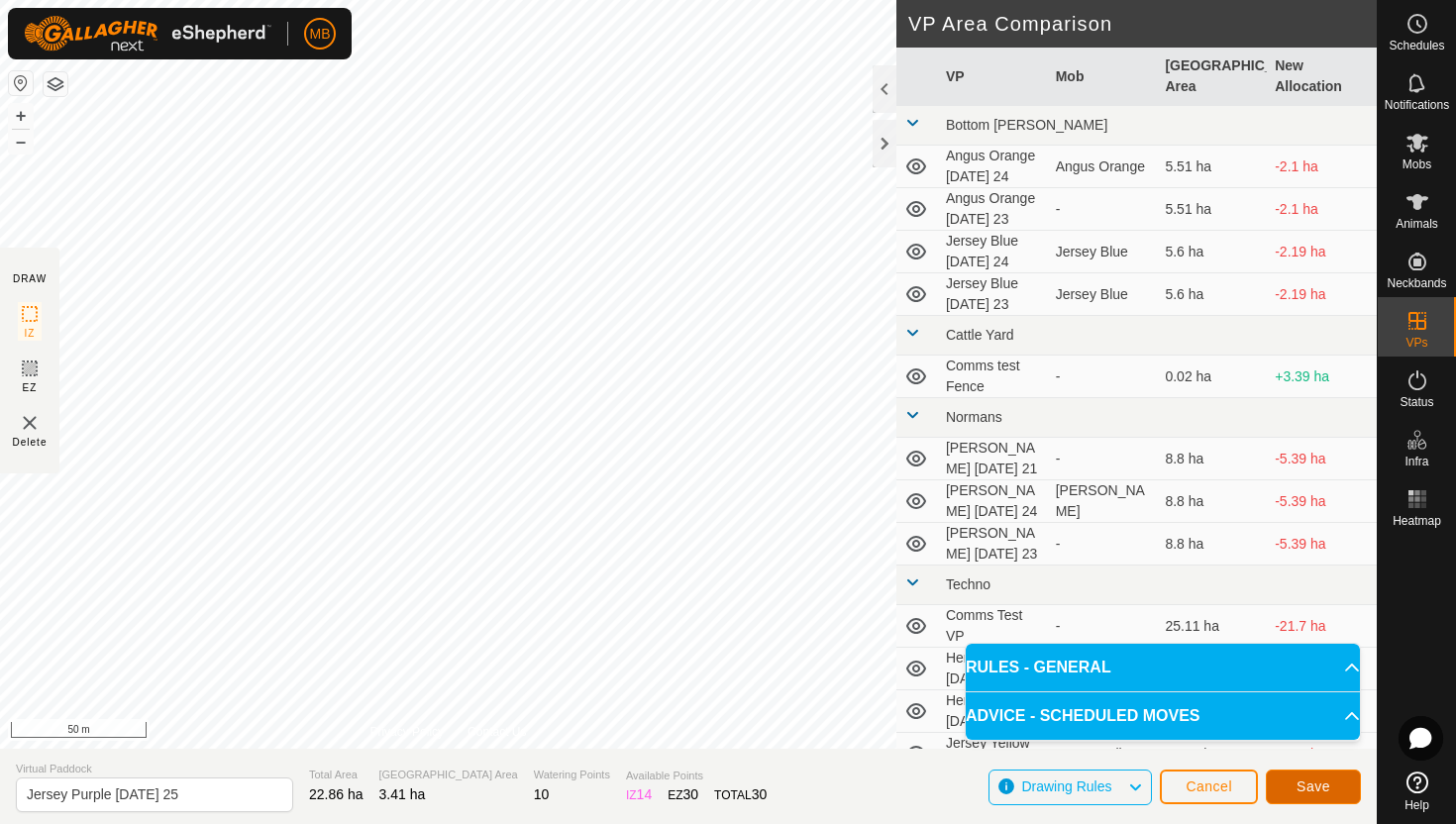click on "Save" 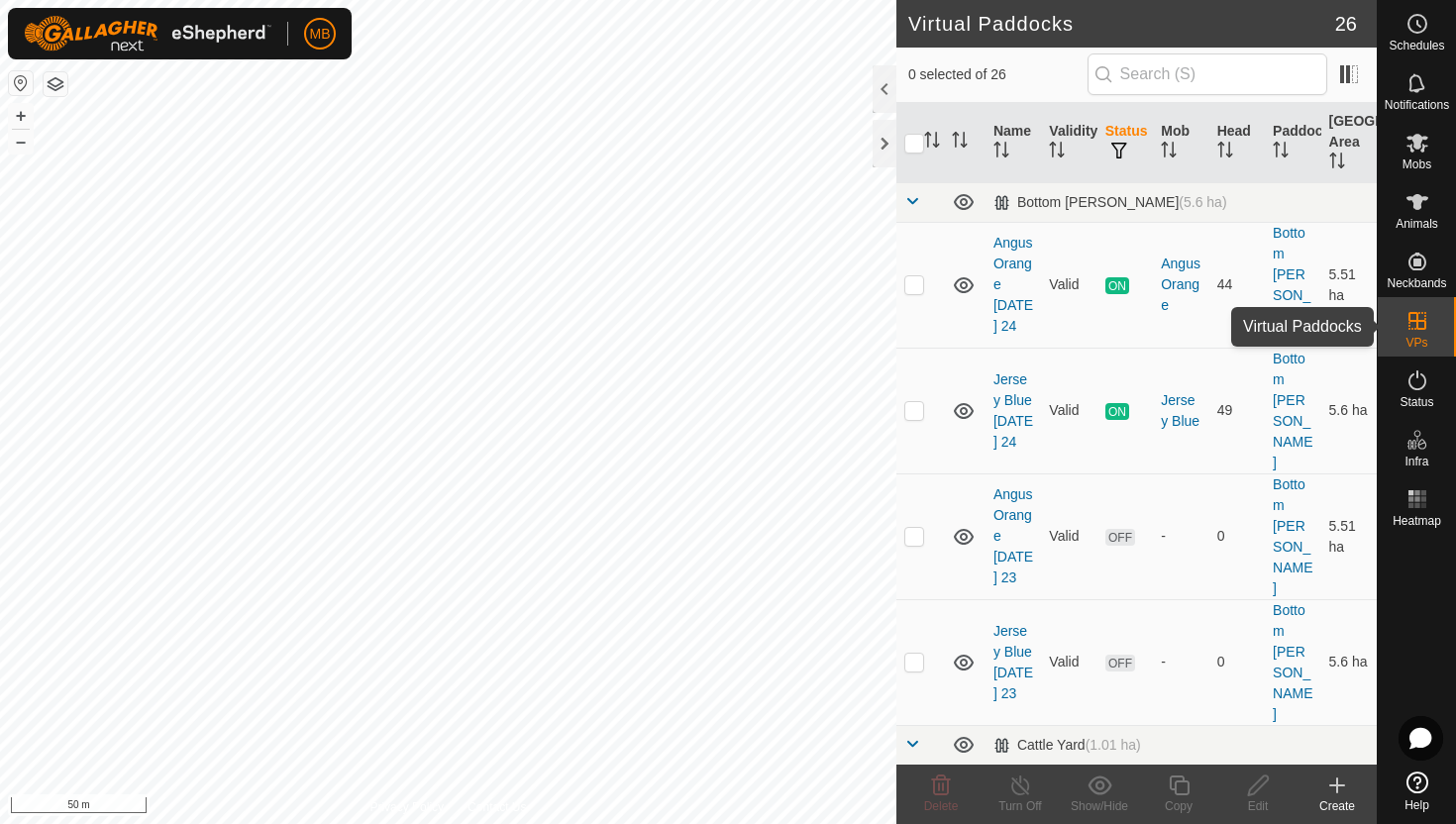 click 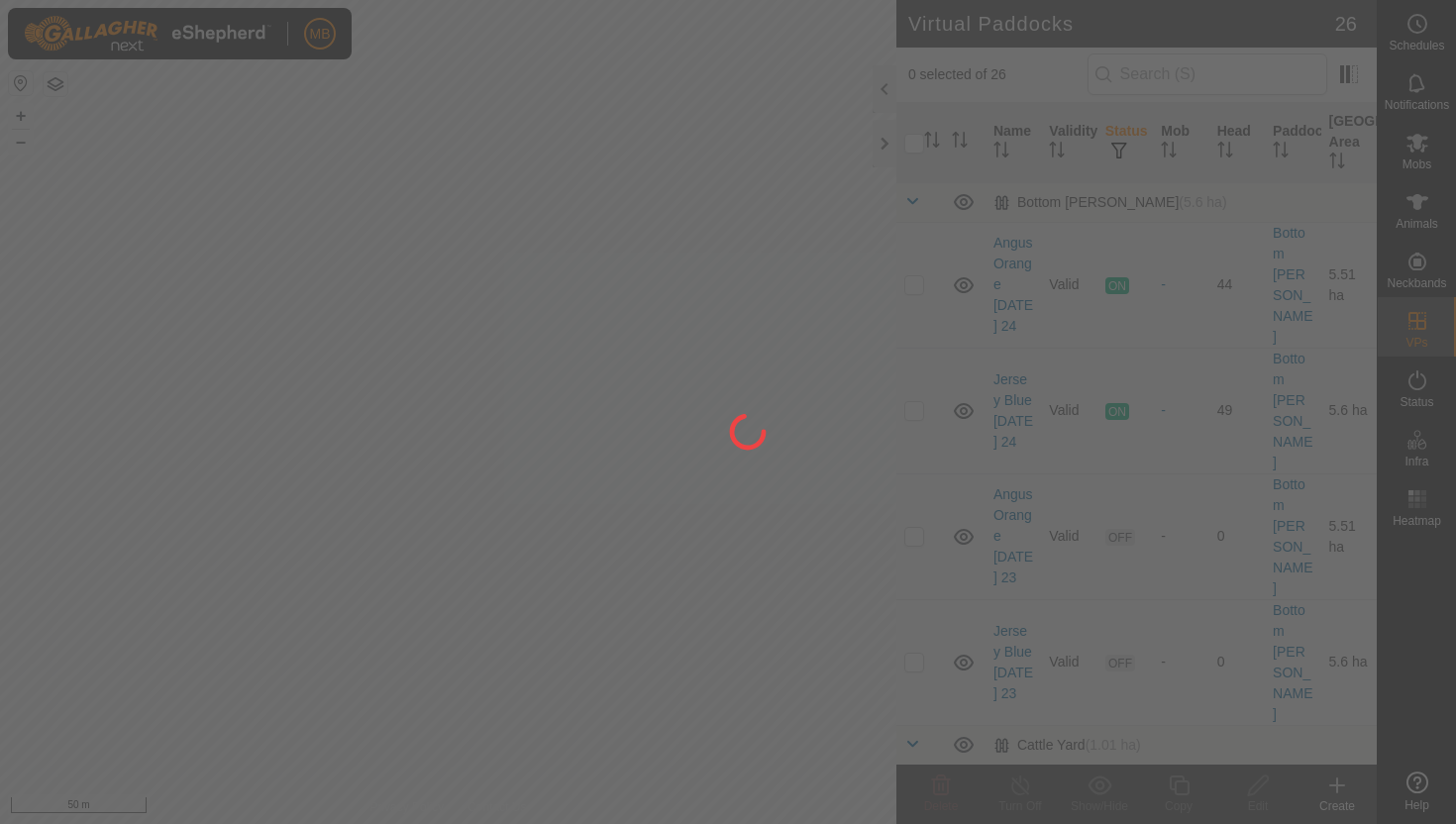 scroll, scrollTop: 0, scrollLeft: 0, axis: both 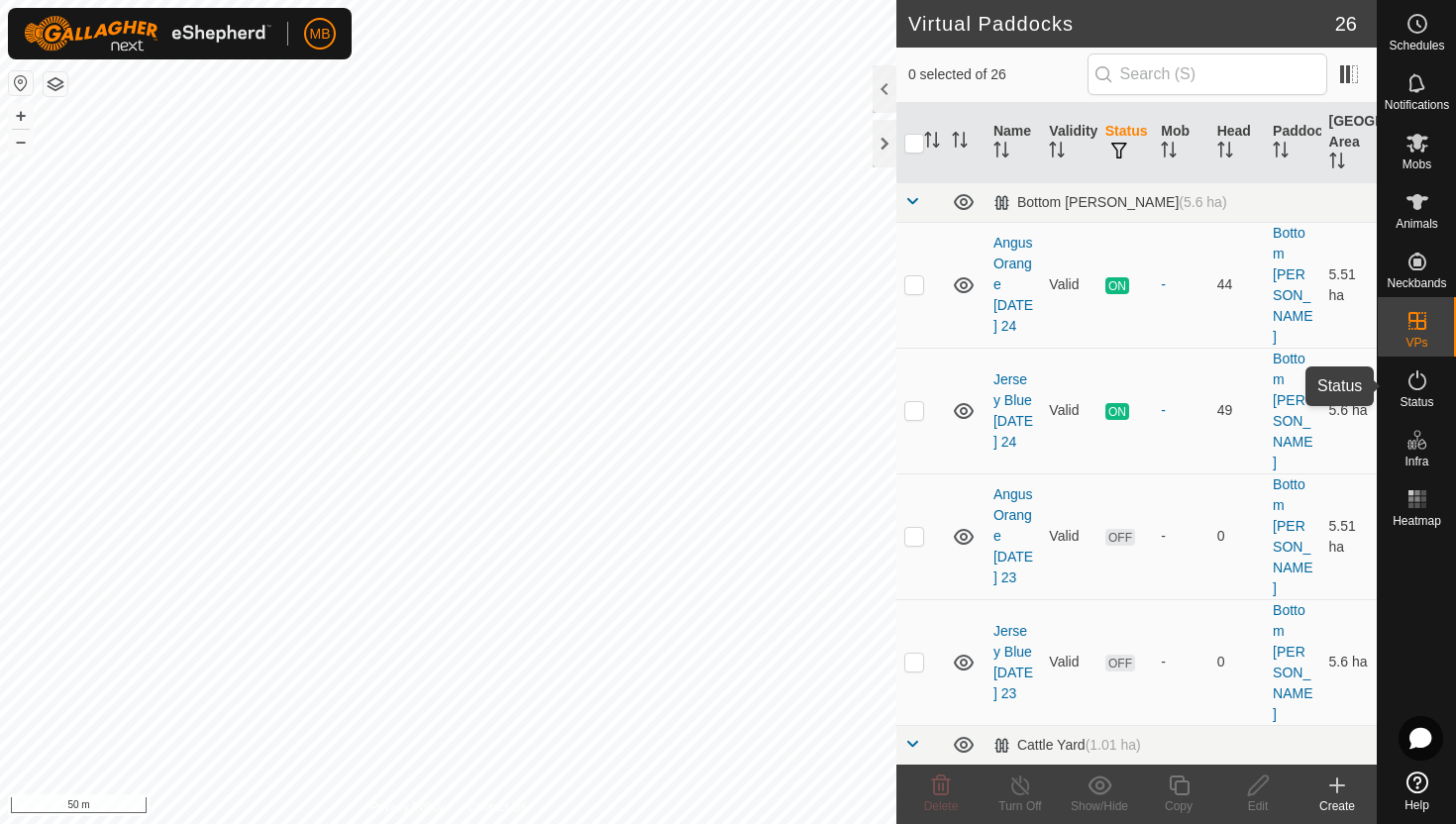 click 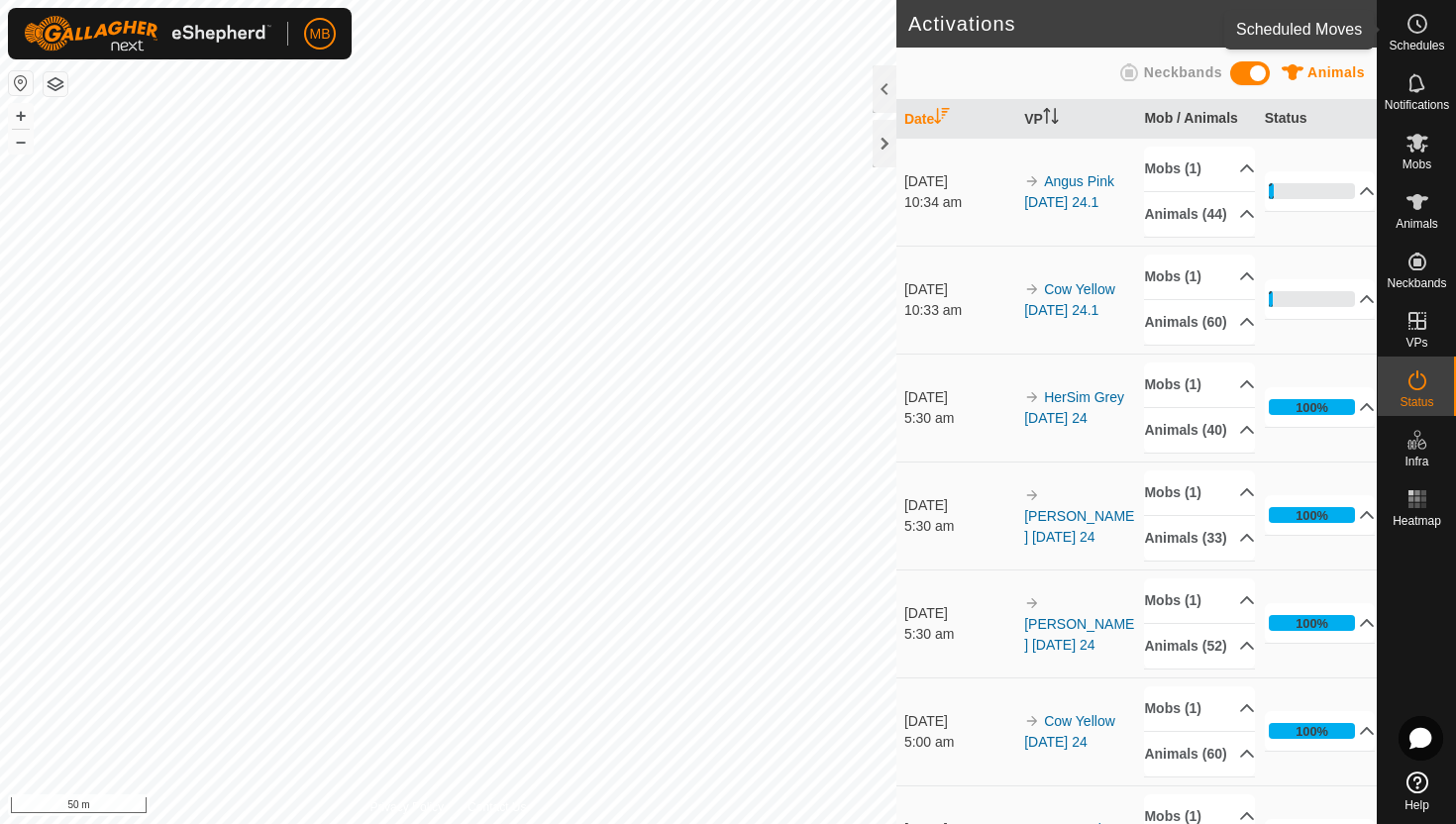 click 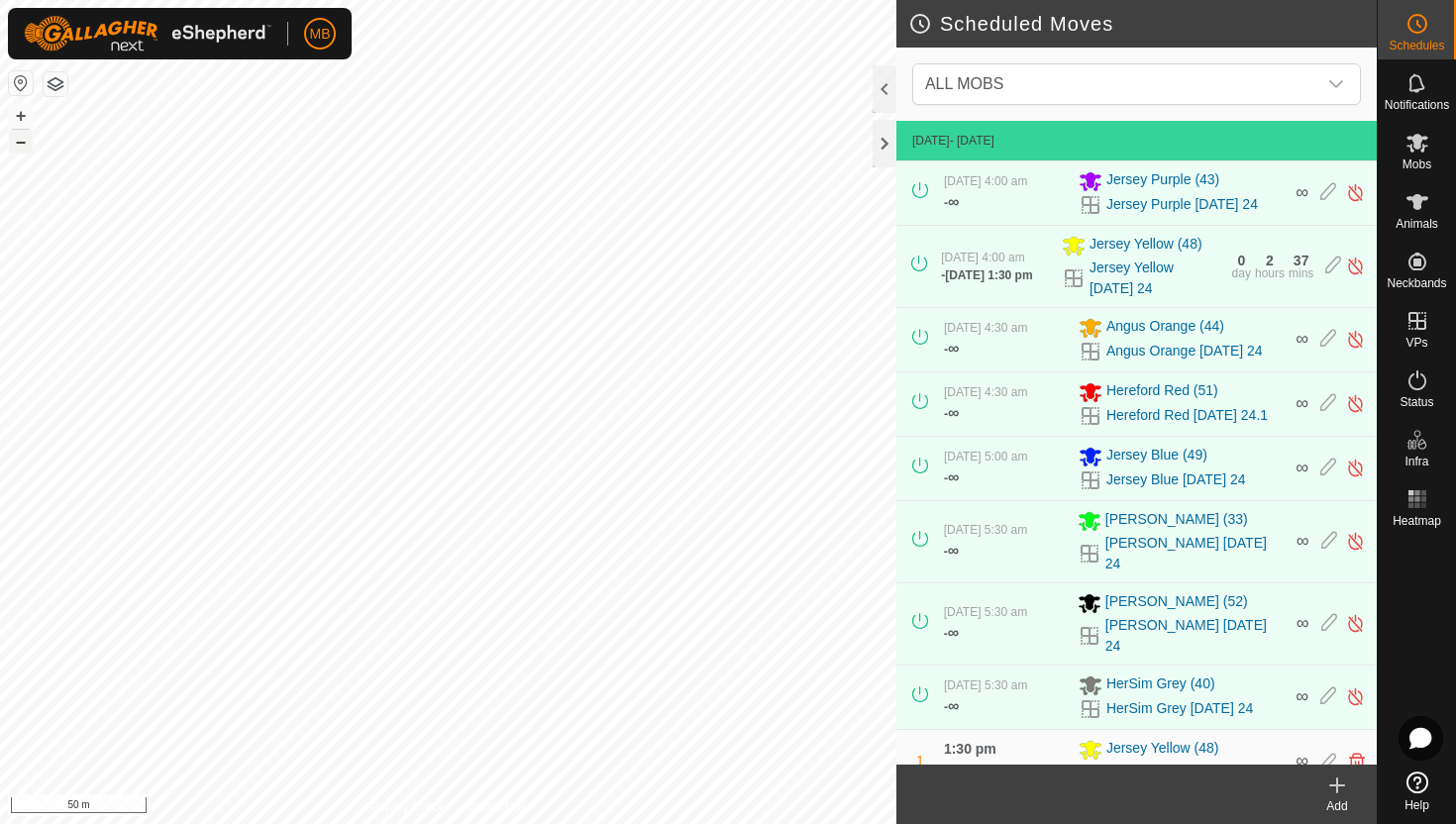 click on "–" at bounding box center (21, 142) 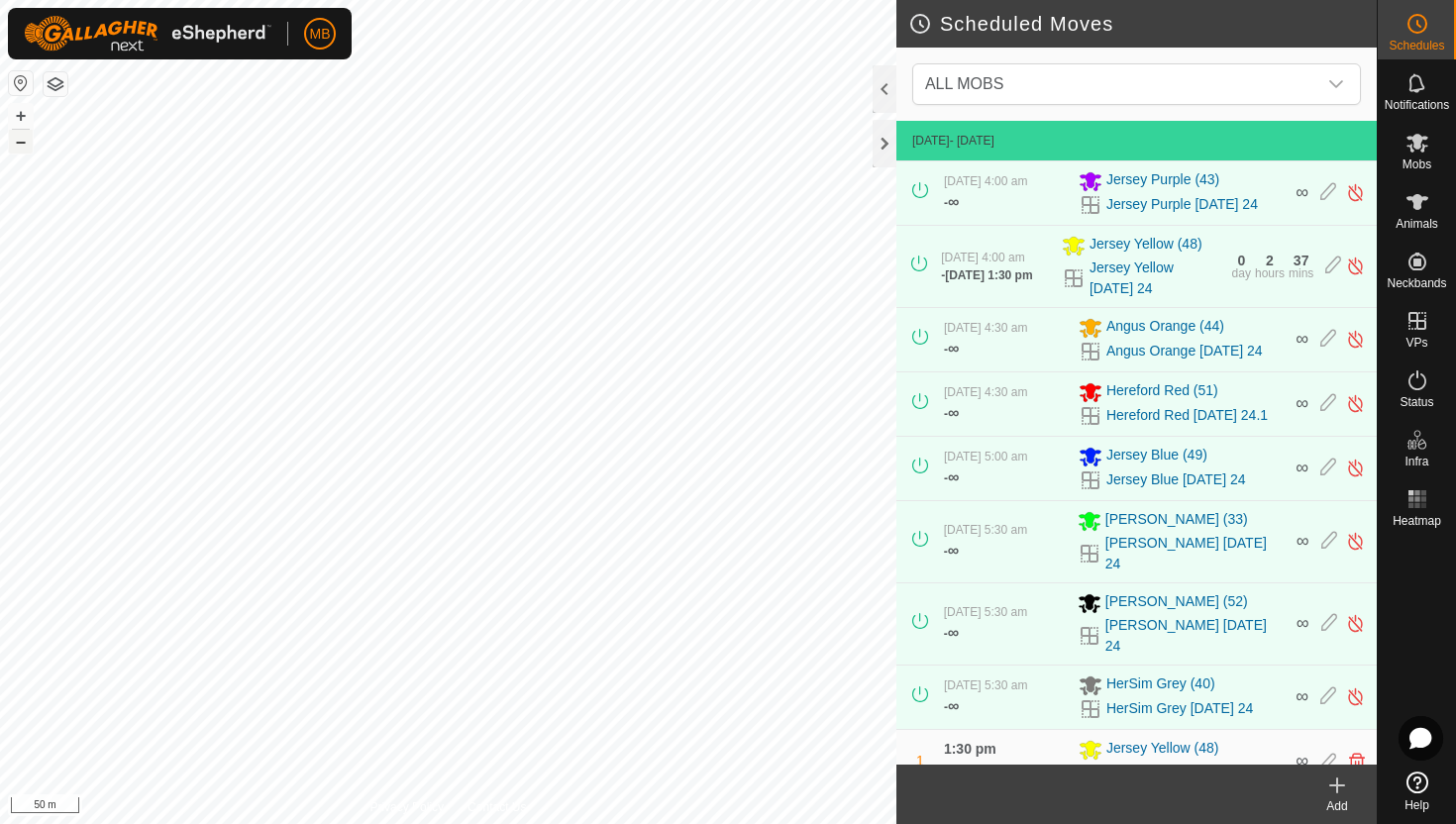 click on "–" at bounding box center (21, 142) 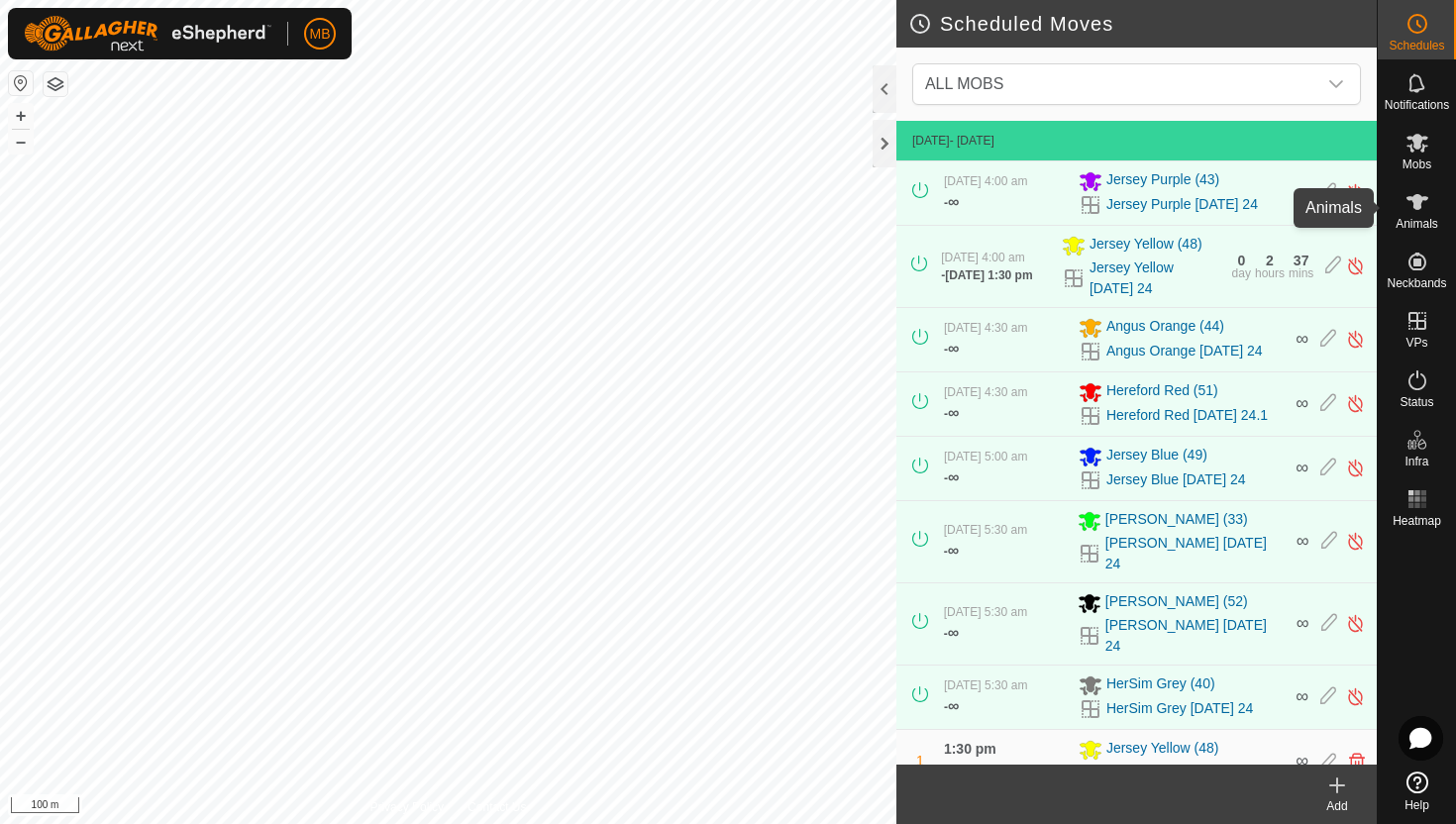 click 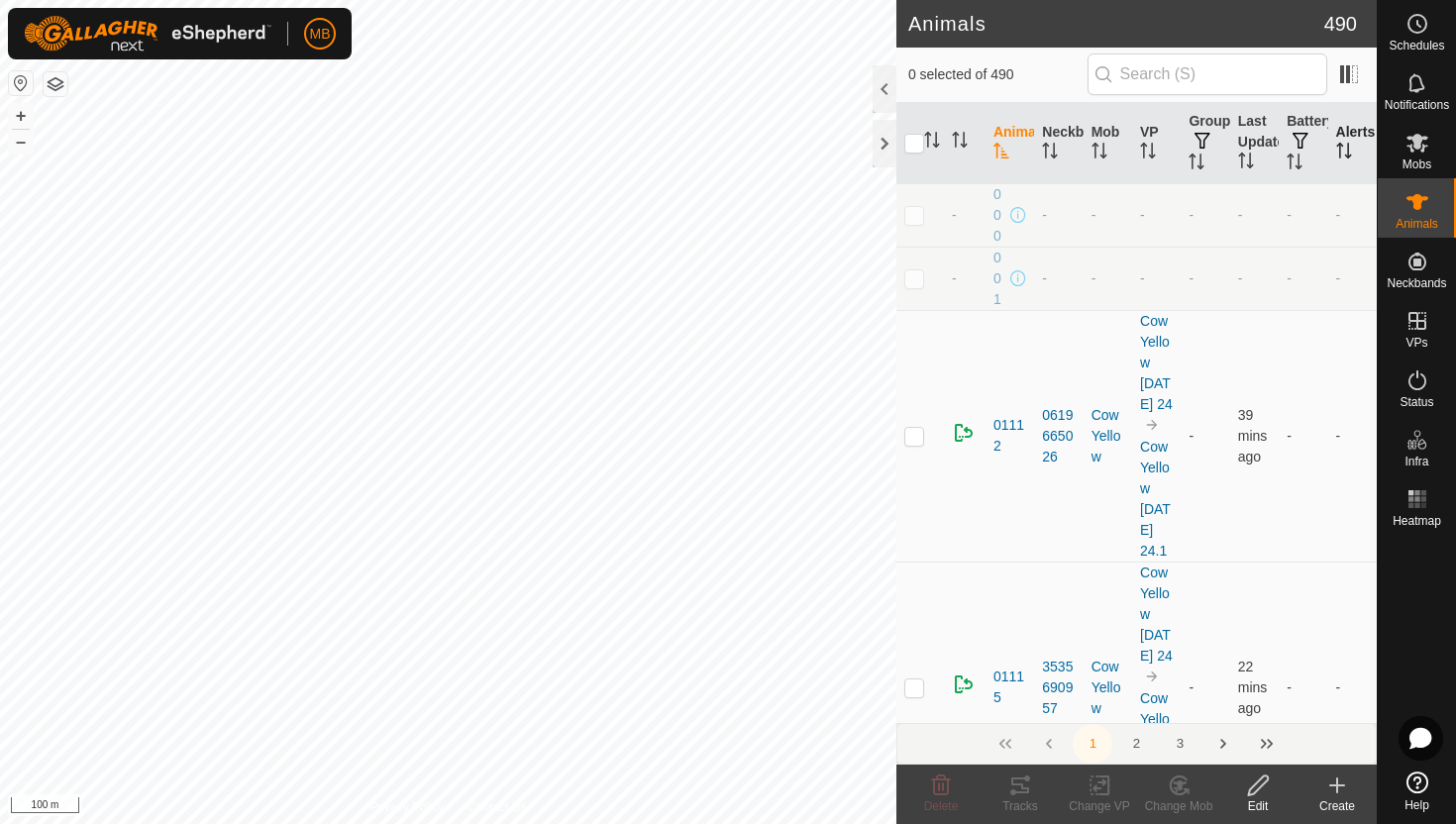 click 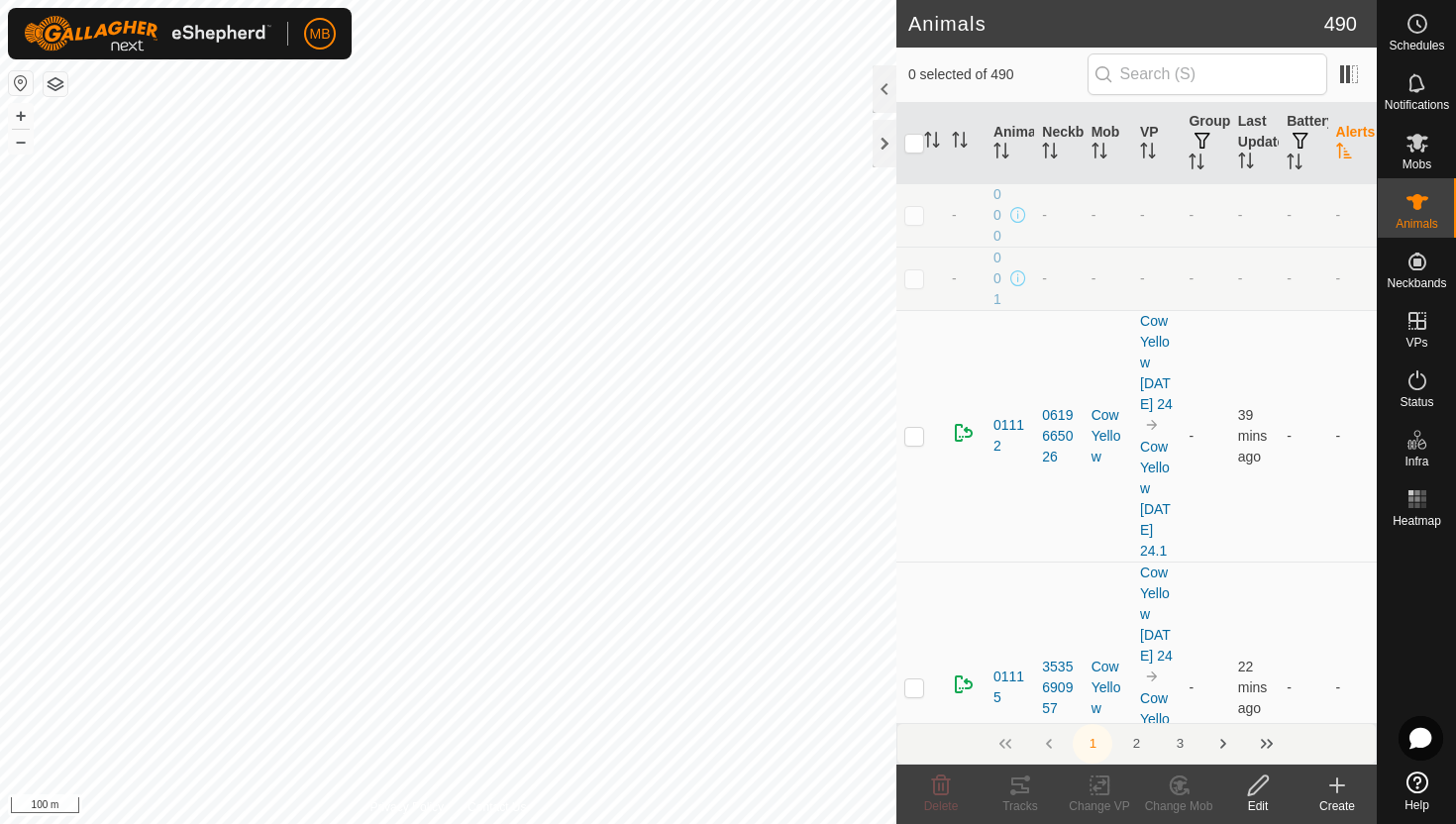click 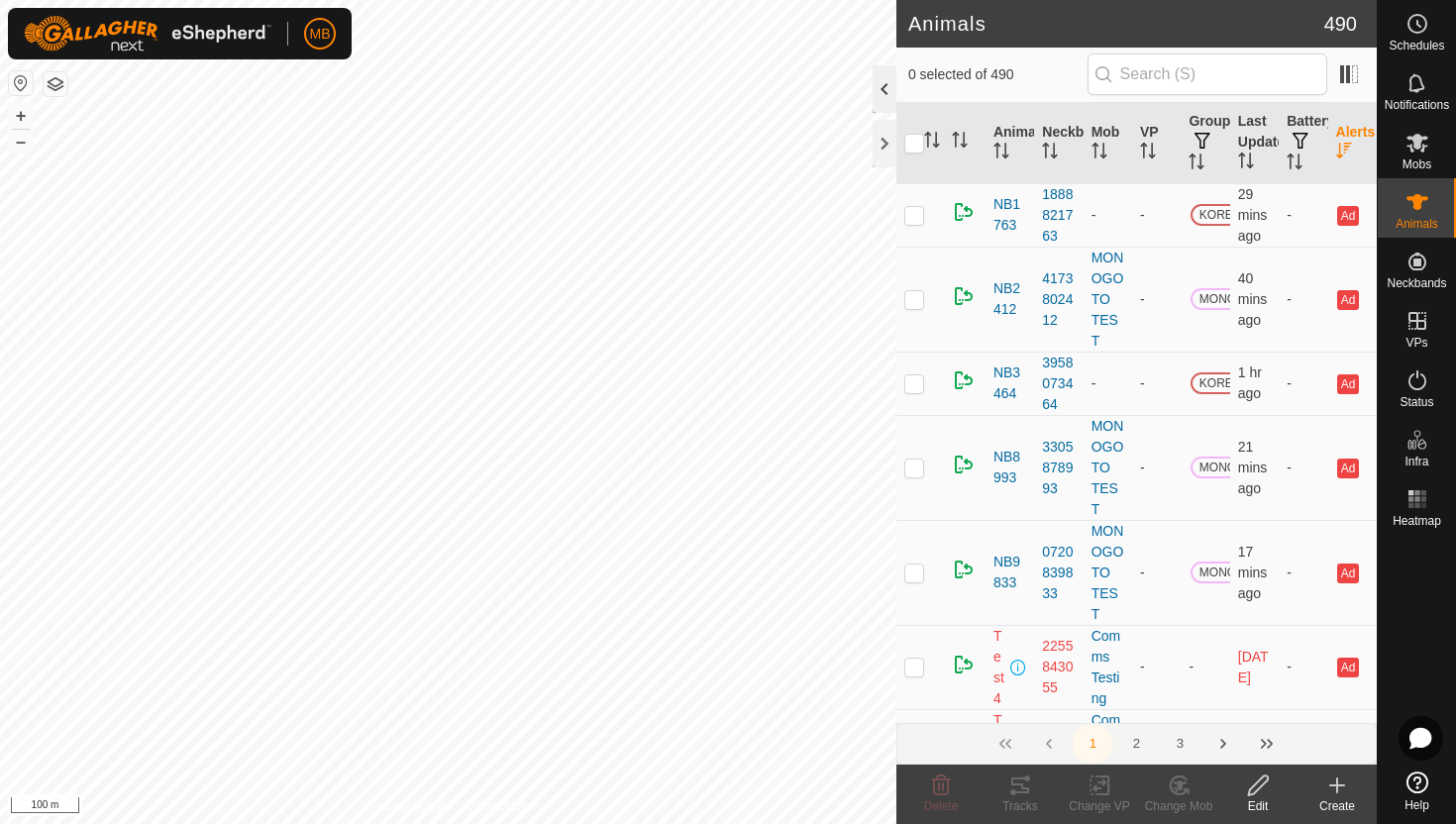 click 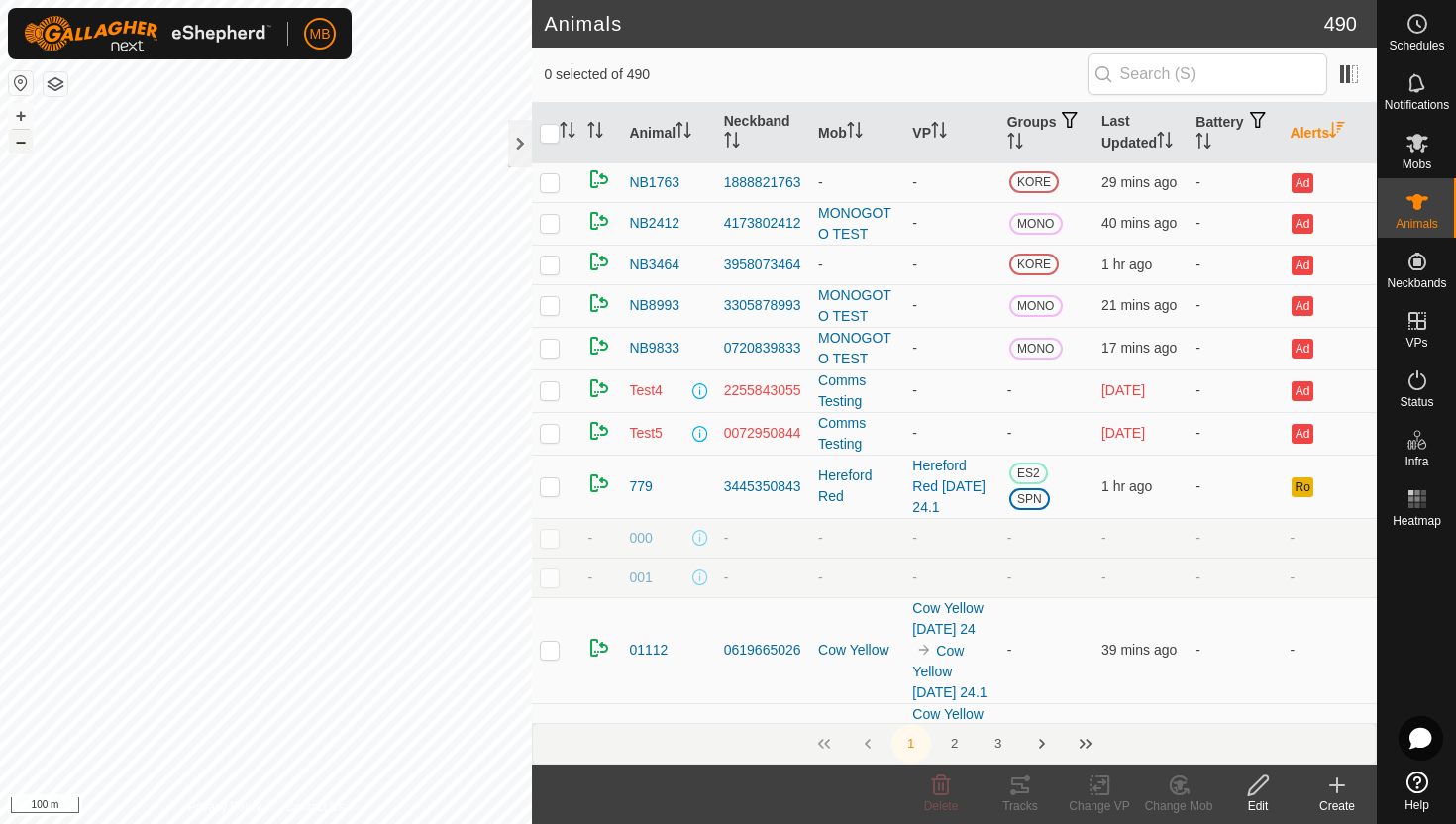 click on "–" at bounding box center (21, 142) 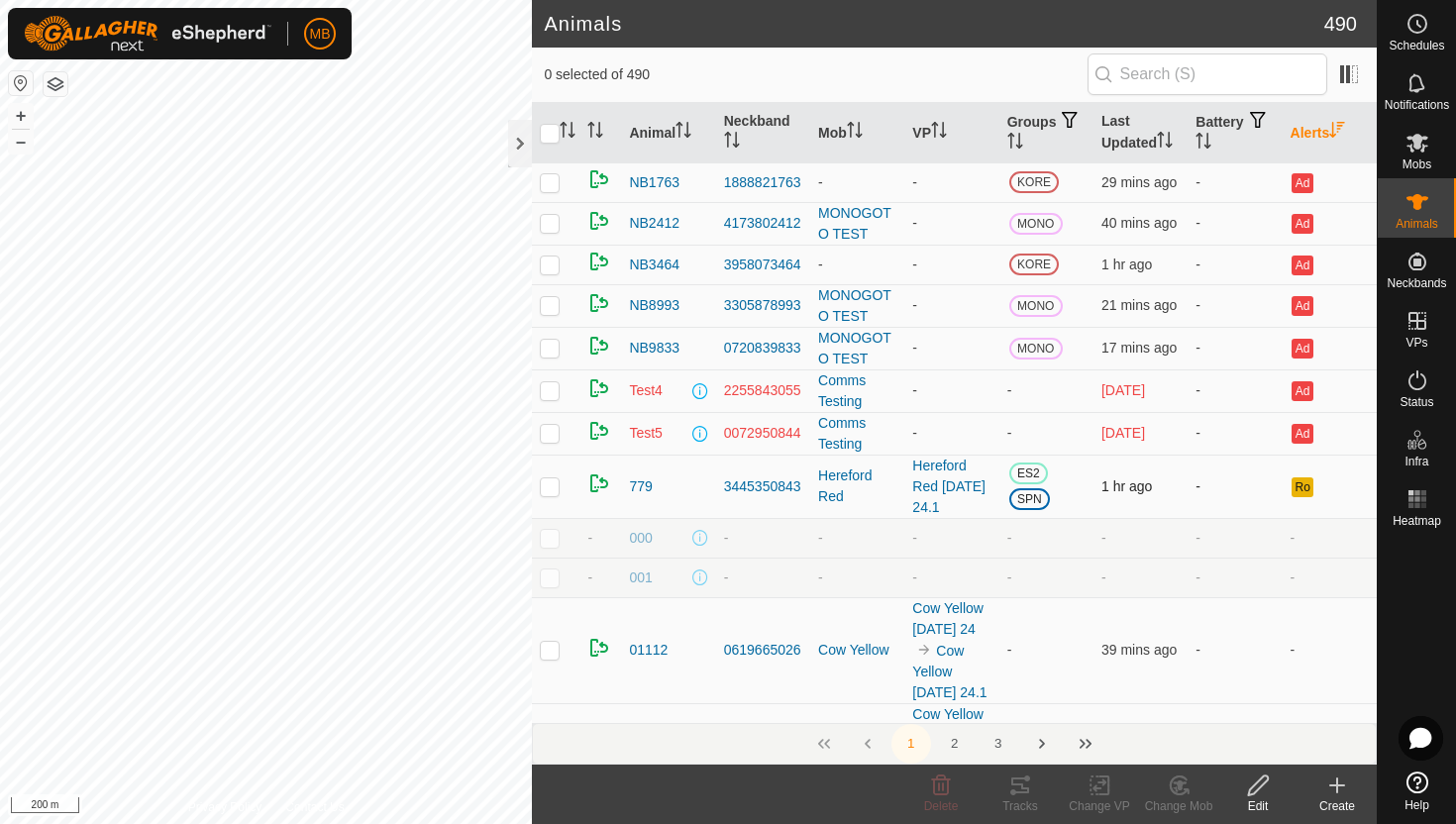 click at bounding box center [550, 486] 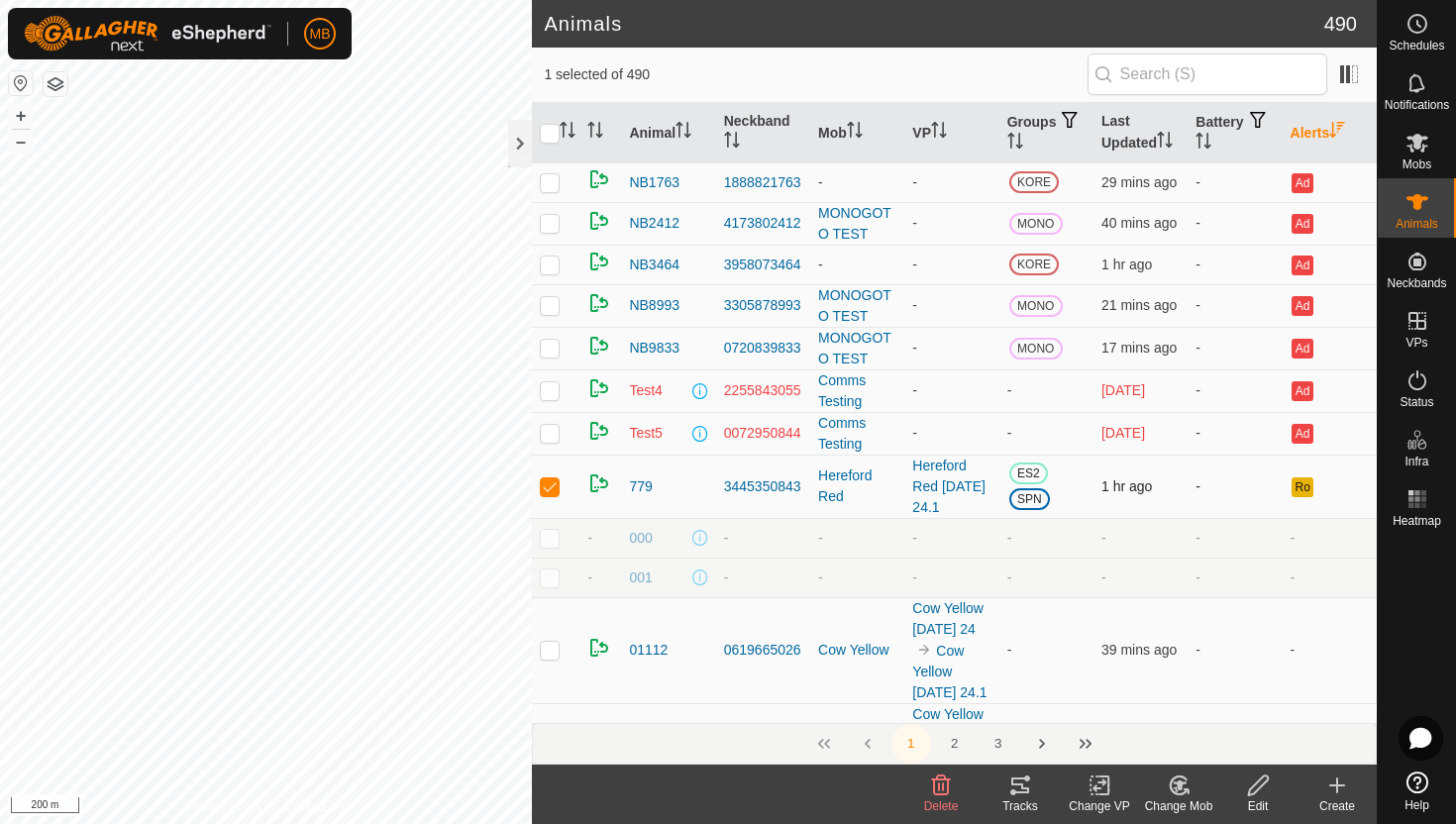 click at bounding box center [550, 486] 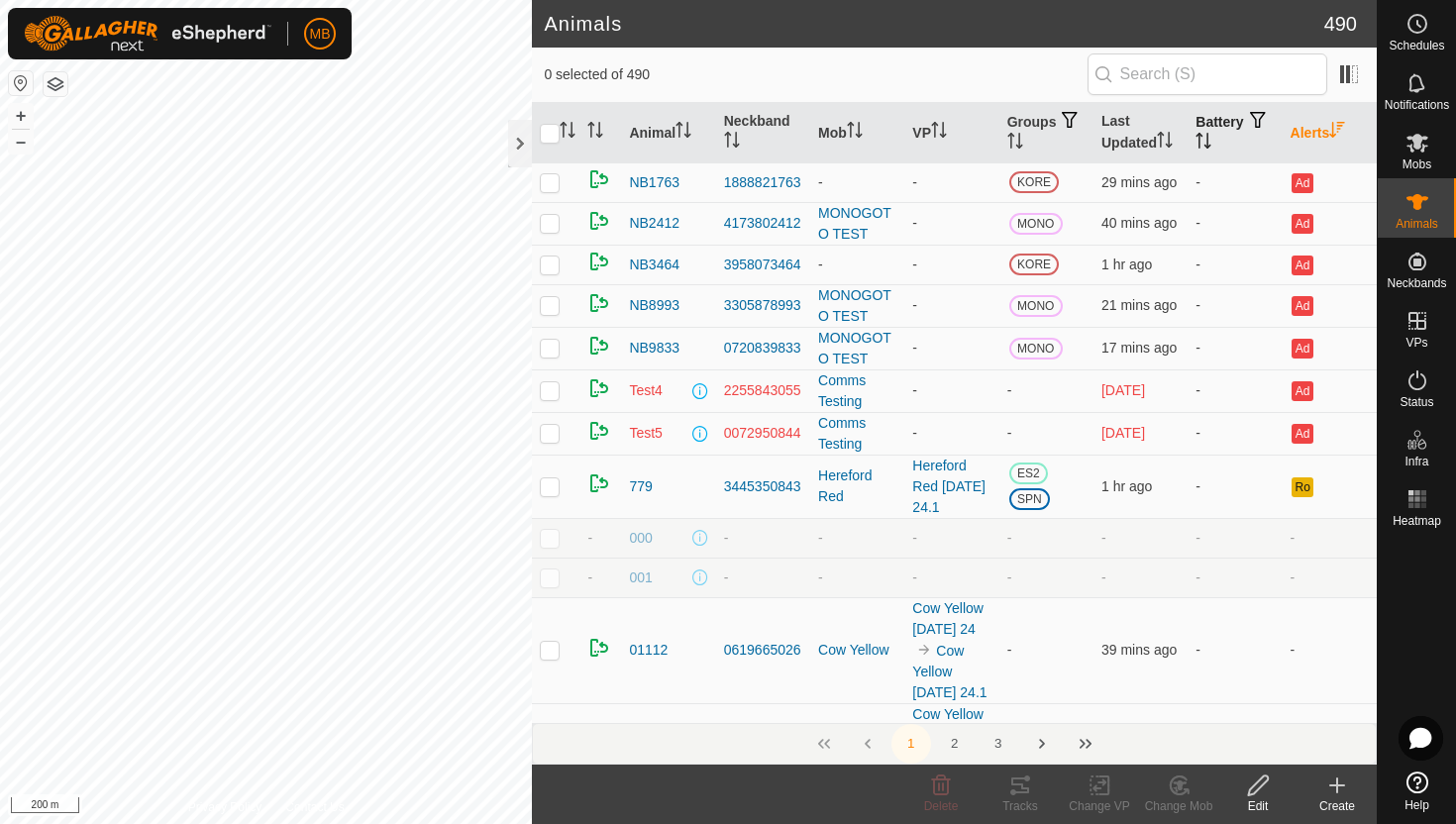 click 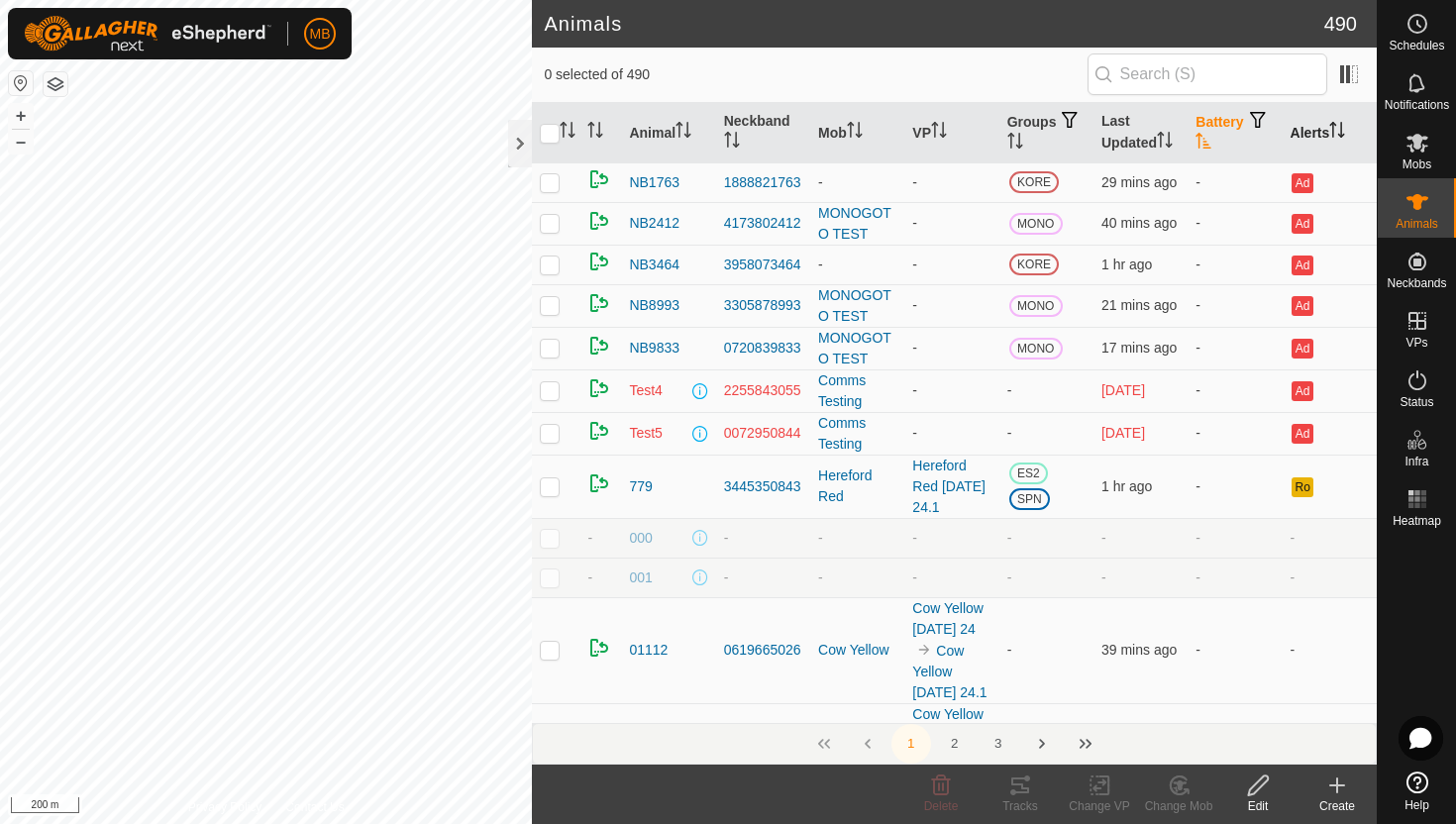 click 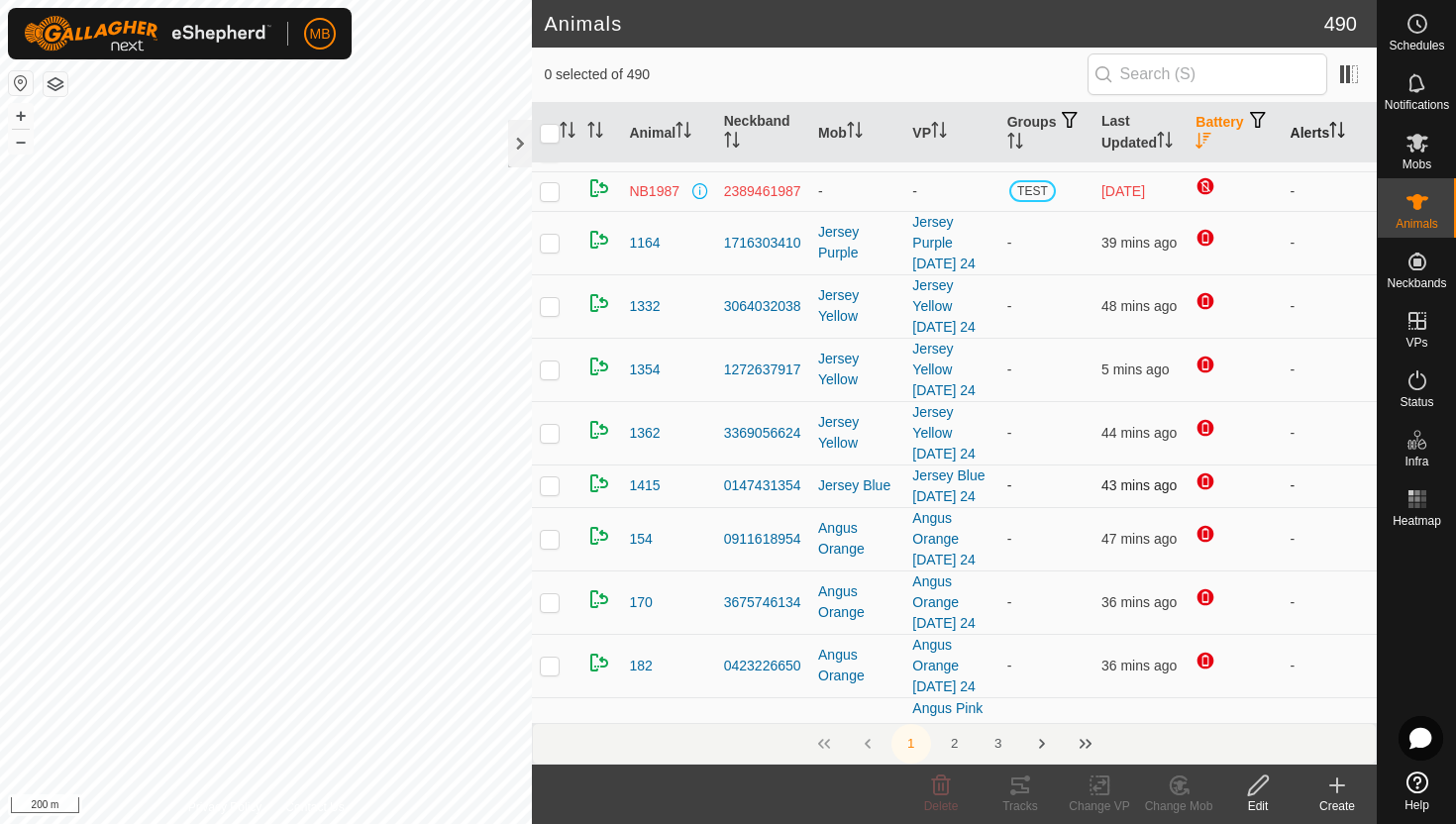 scroll, scrollTop: 0, scrollLeft: 0, axis: both 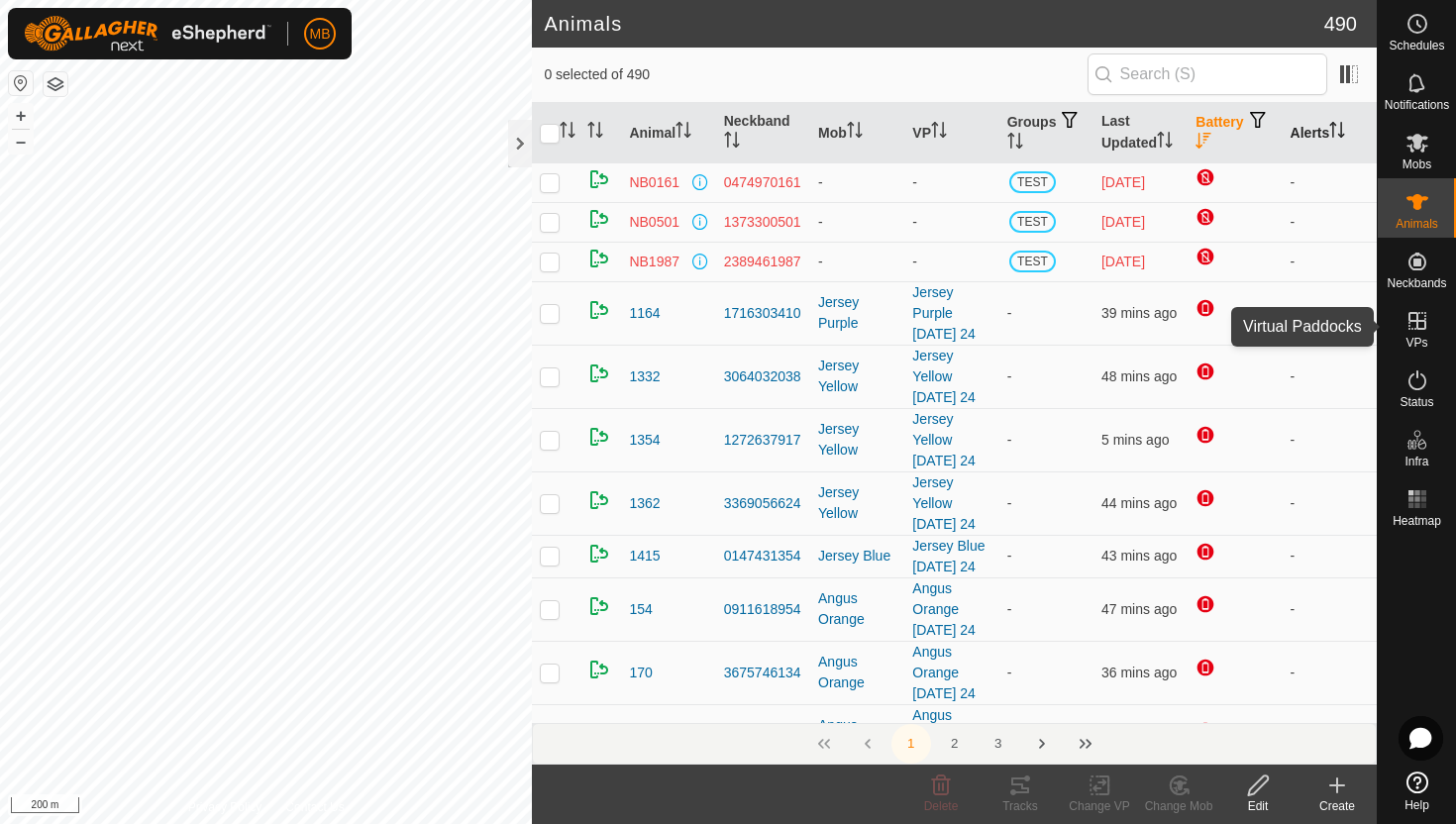 click 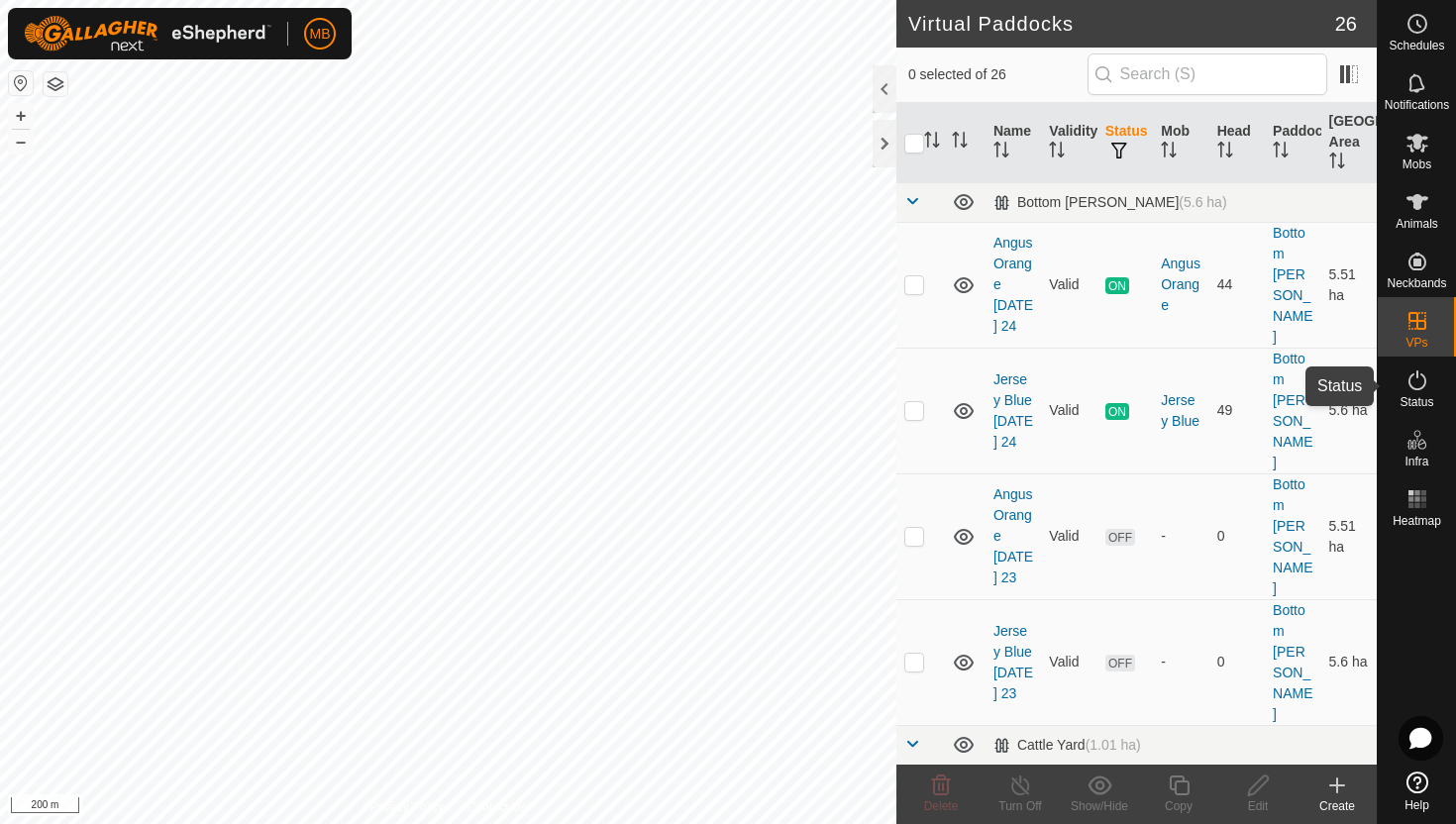 click 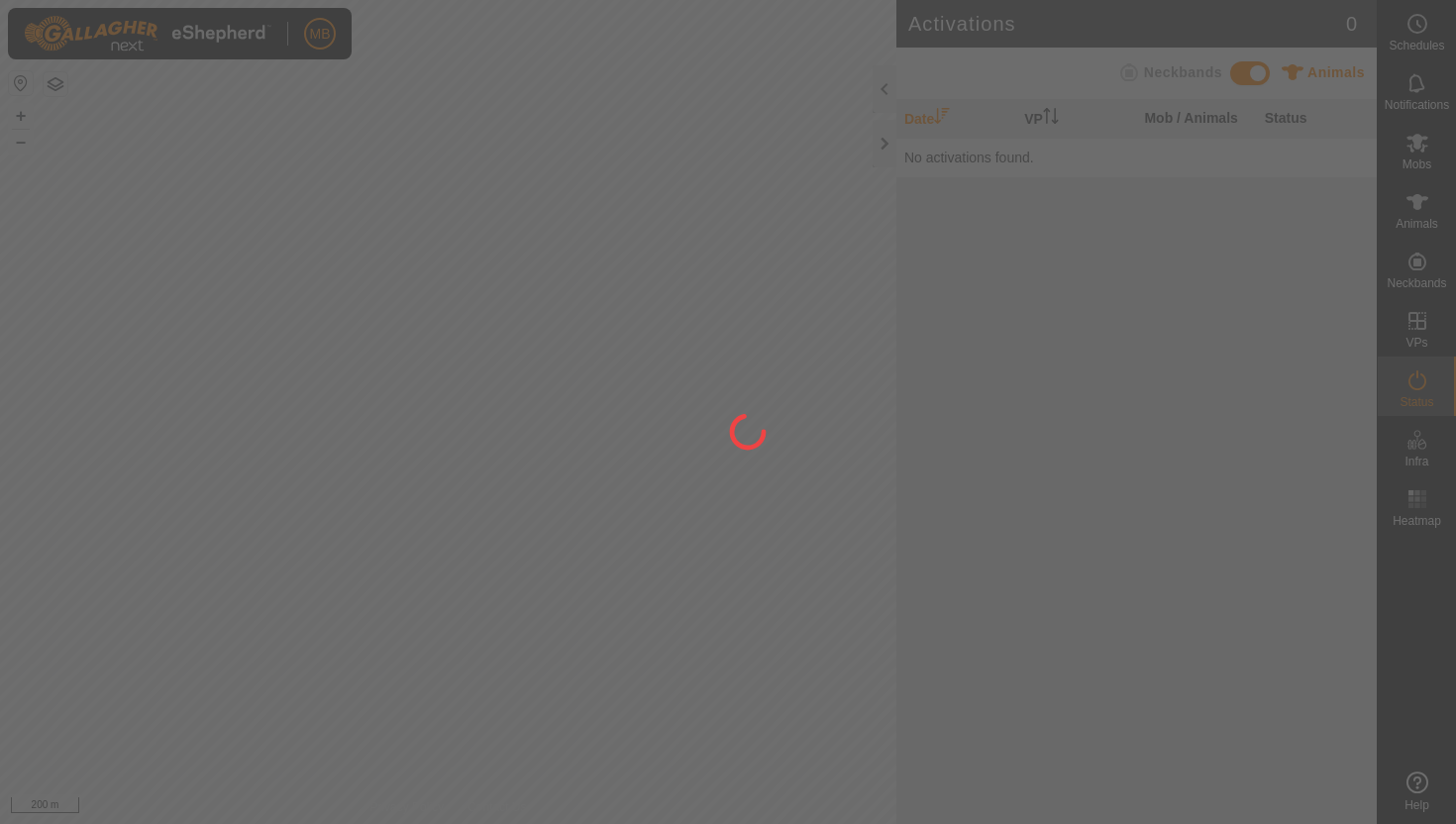 scroll, scrollTop: 0, scrollLeft: 0, axis: both 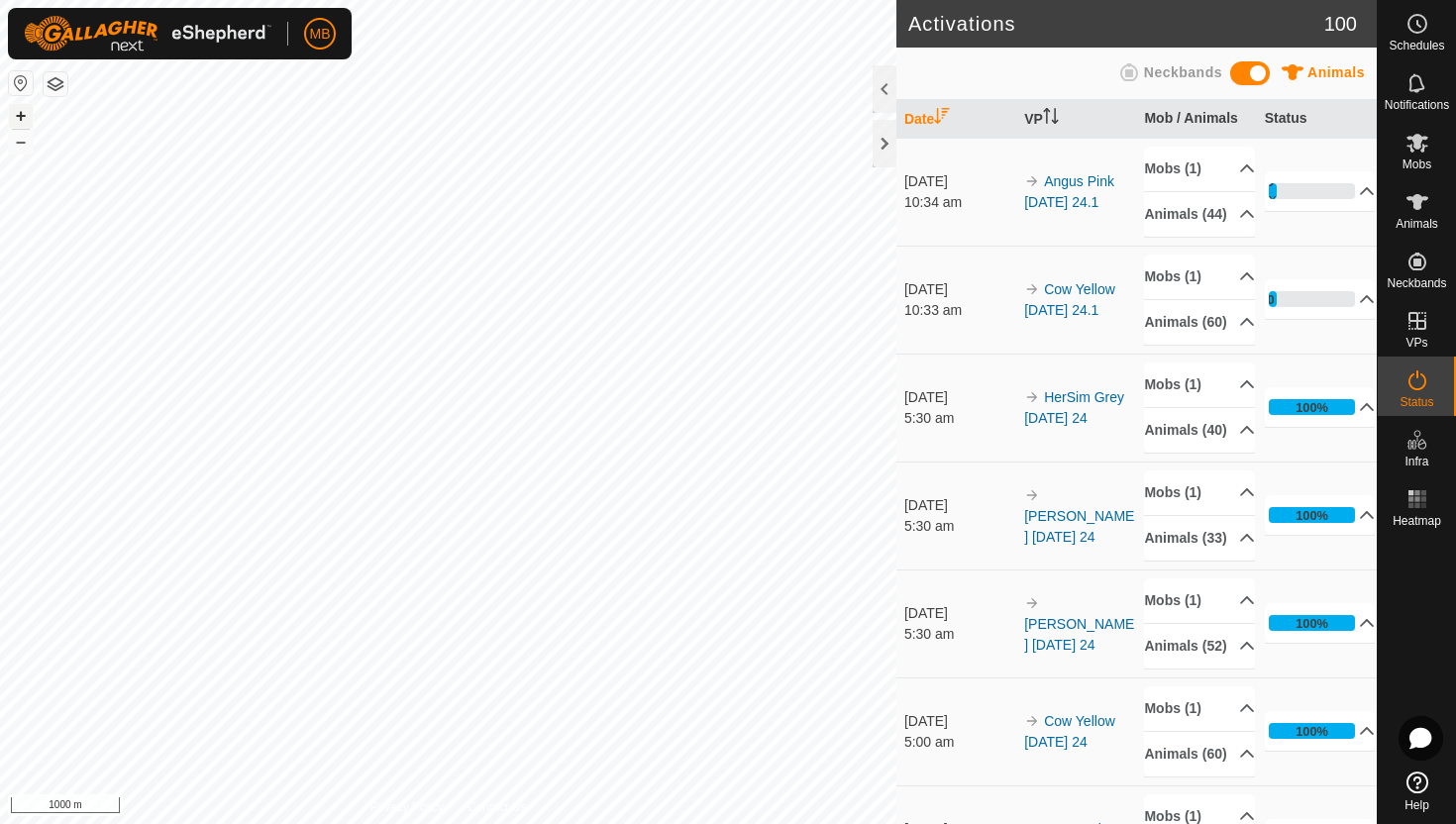 click on "+" at bounding box center [21, 116] 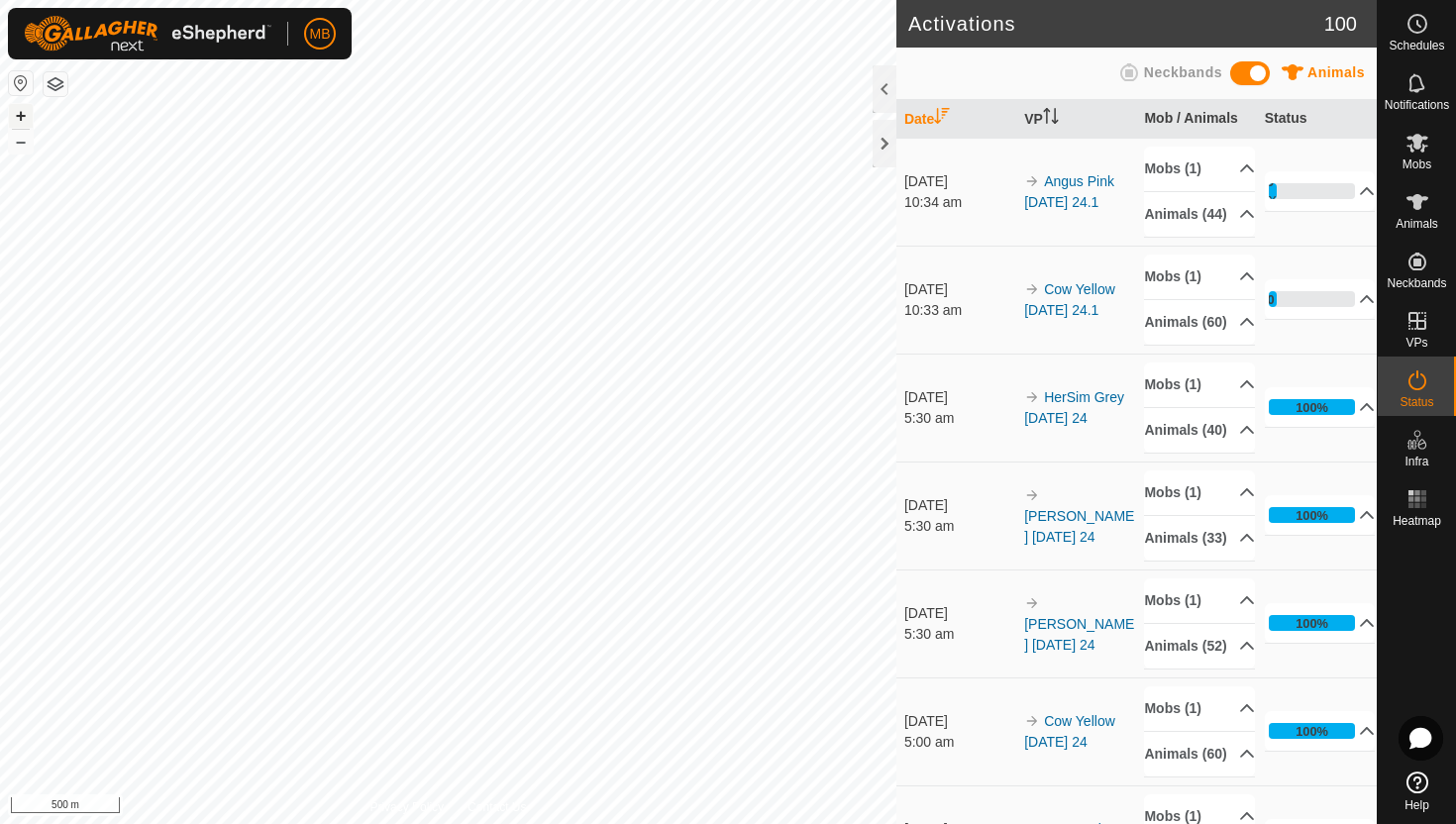 click on "+" at bounding box center (21, 116) 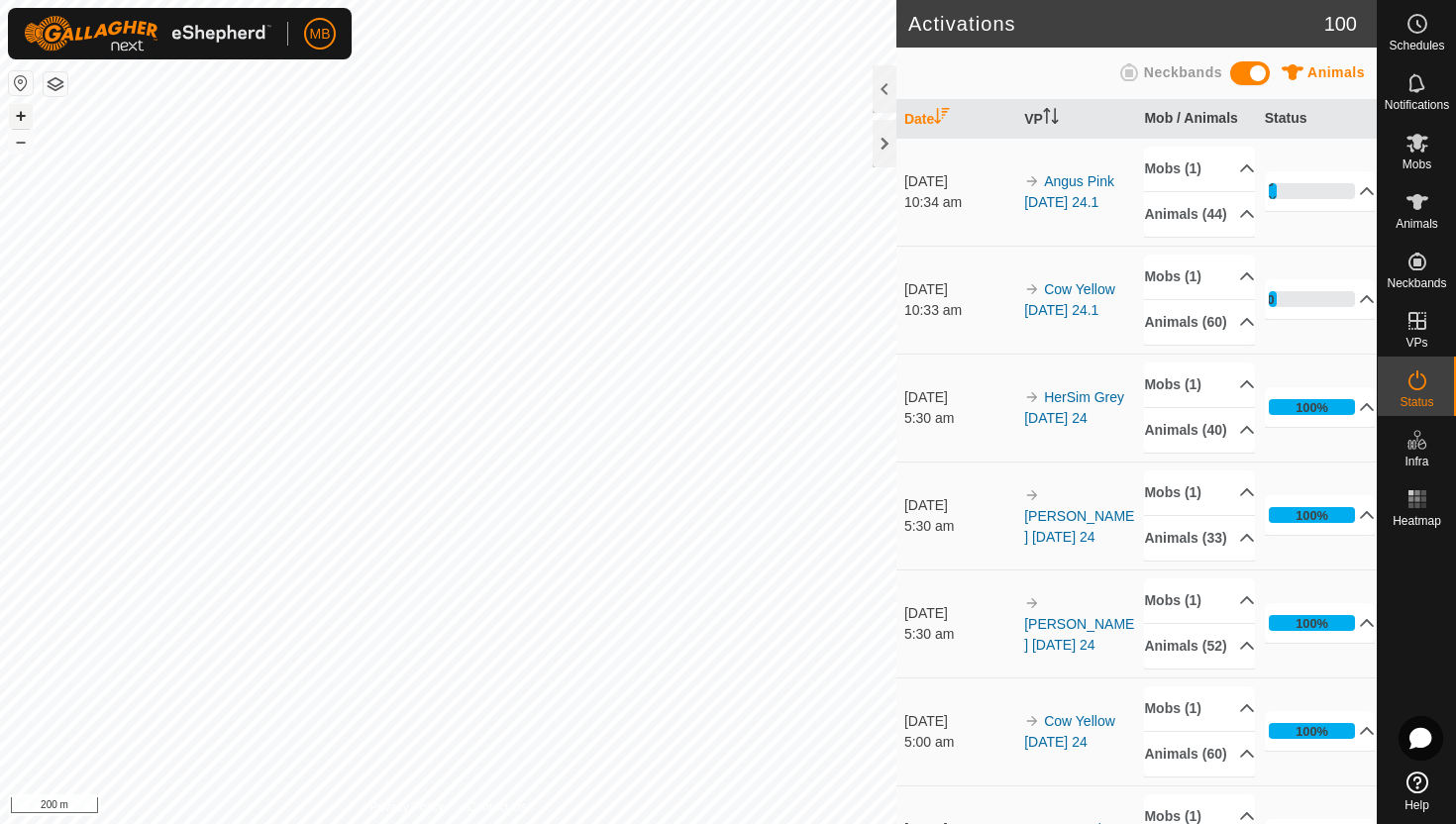 click on "+" at bounding box center (21, 116) 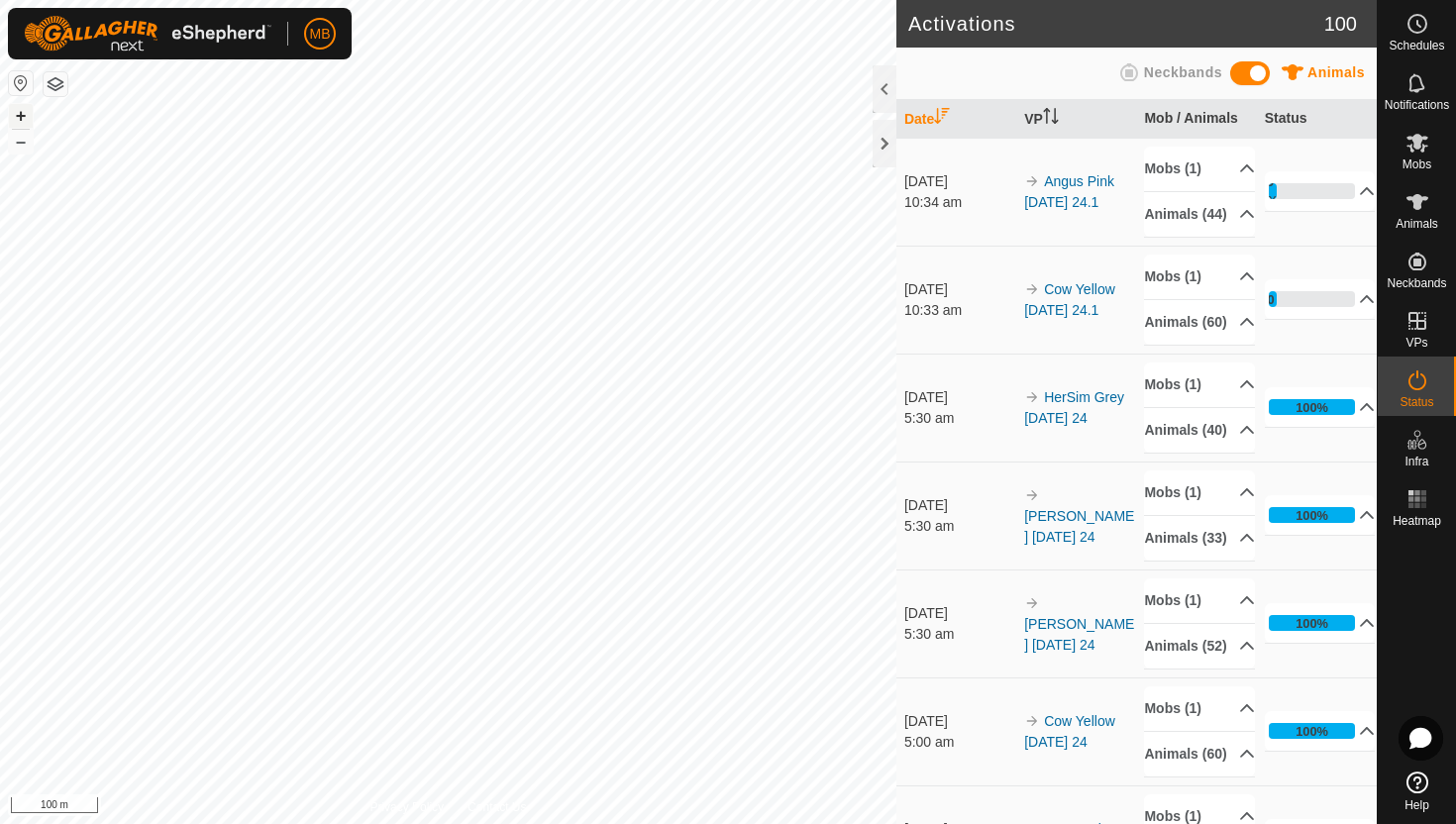 click on "+" at bounding box center (21, 116) 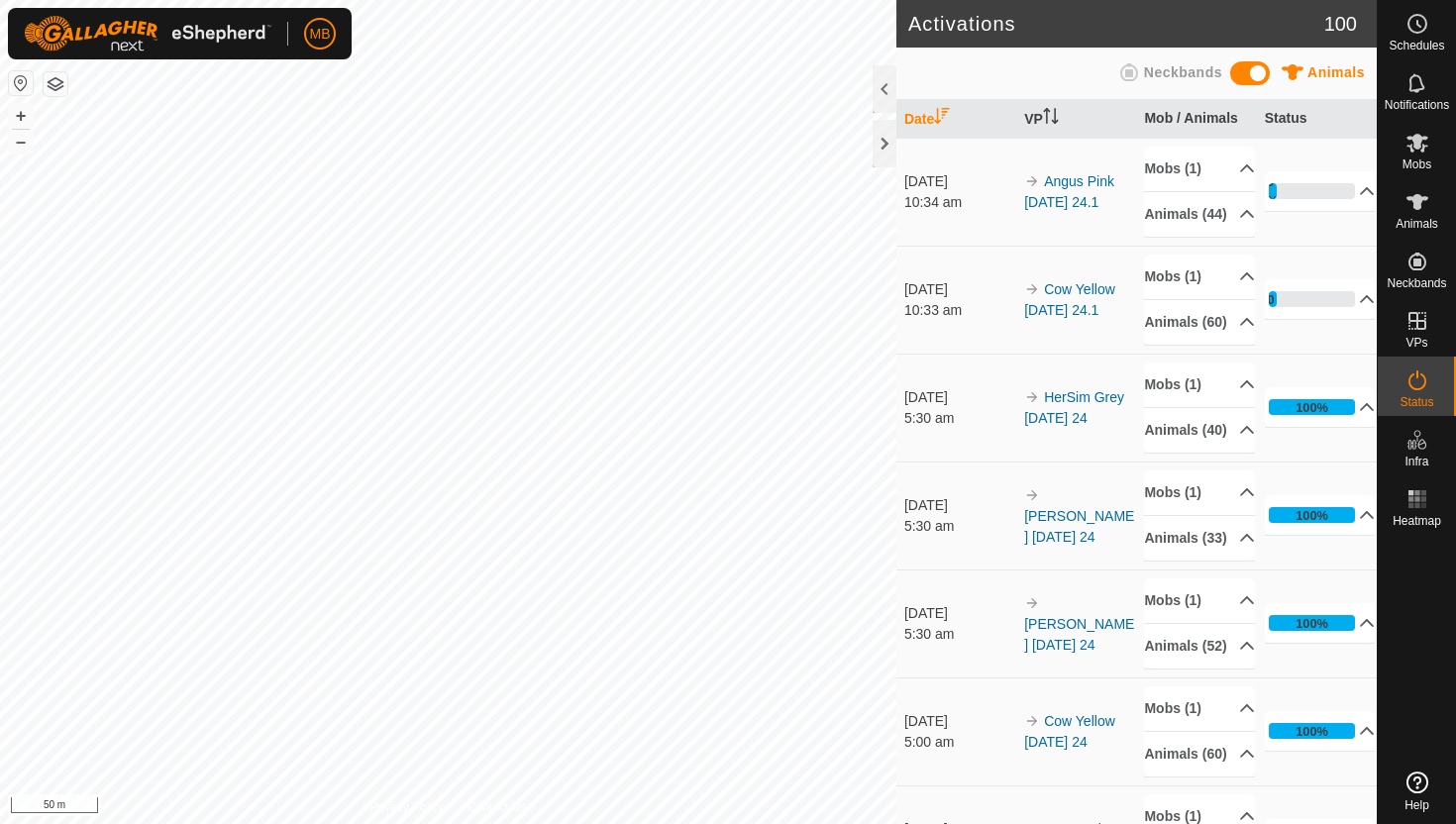 scroll, scrollTop: 0, scrollLeft: 0, axis: both 